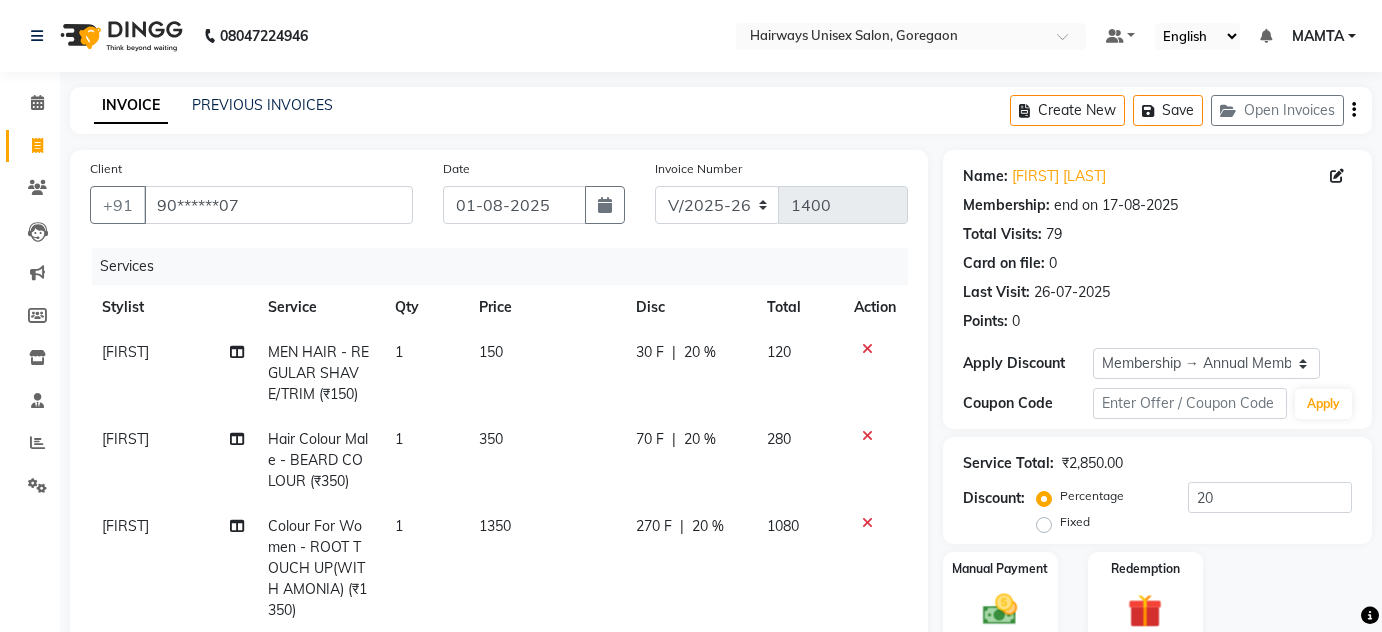 select on "8320" 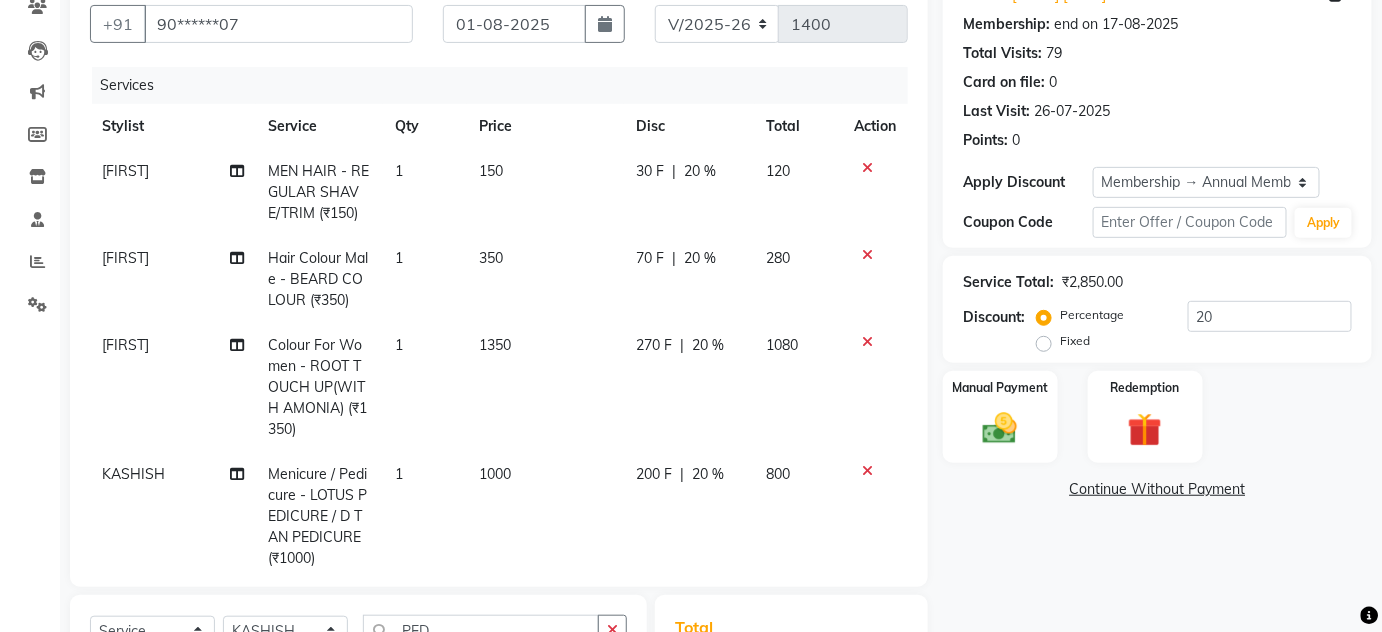 scroll, scrollTop: 0, scrollLeft: 0, axis: both 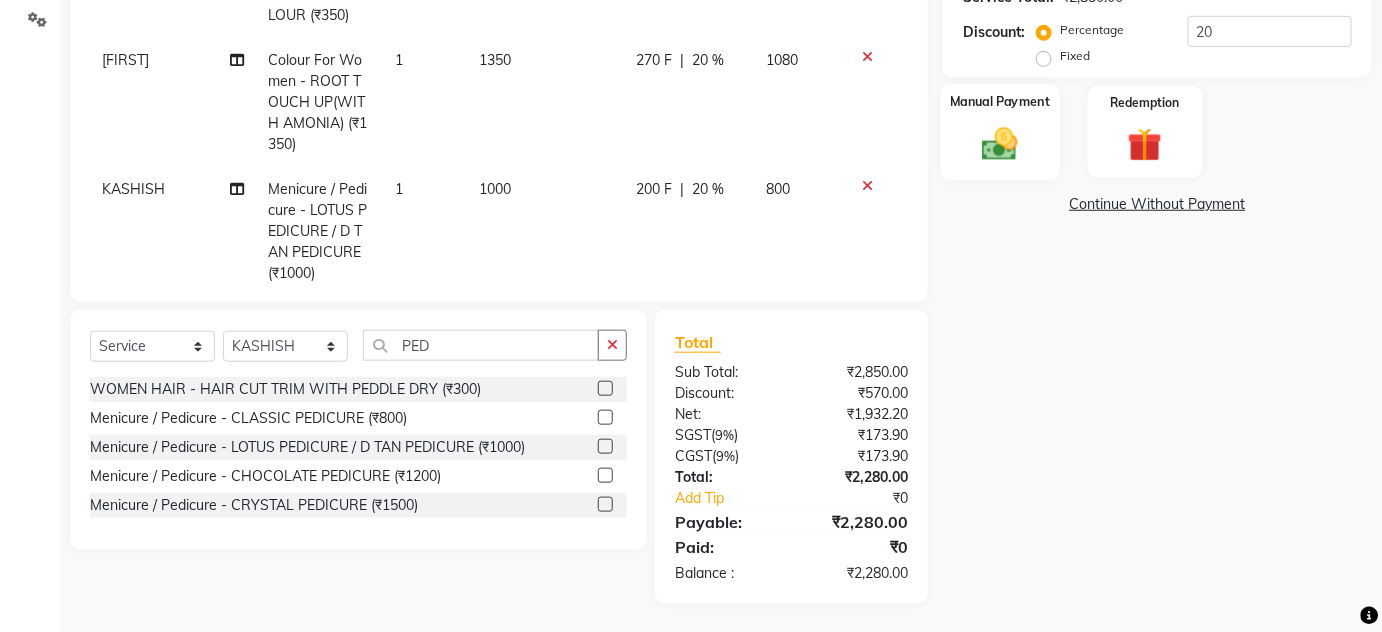 click on "Manual Payment" 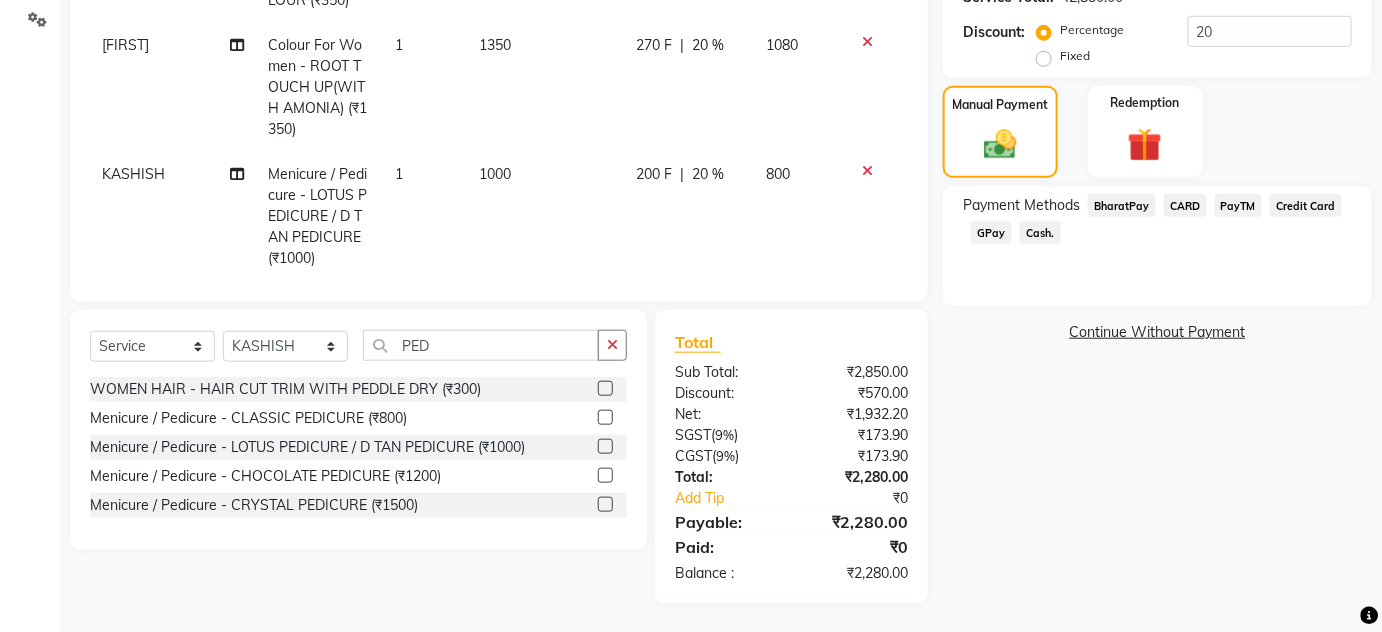 scroll, scrollTop: 0, scrollLeft: 0, axis: both 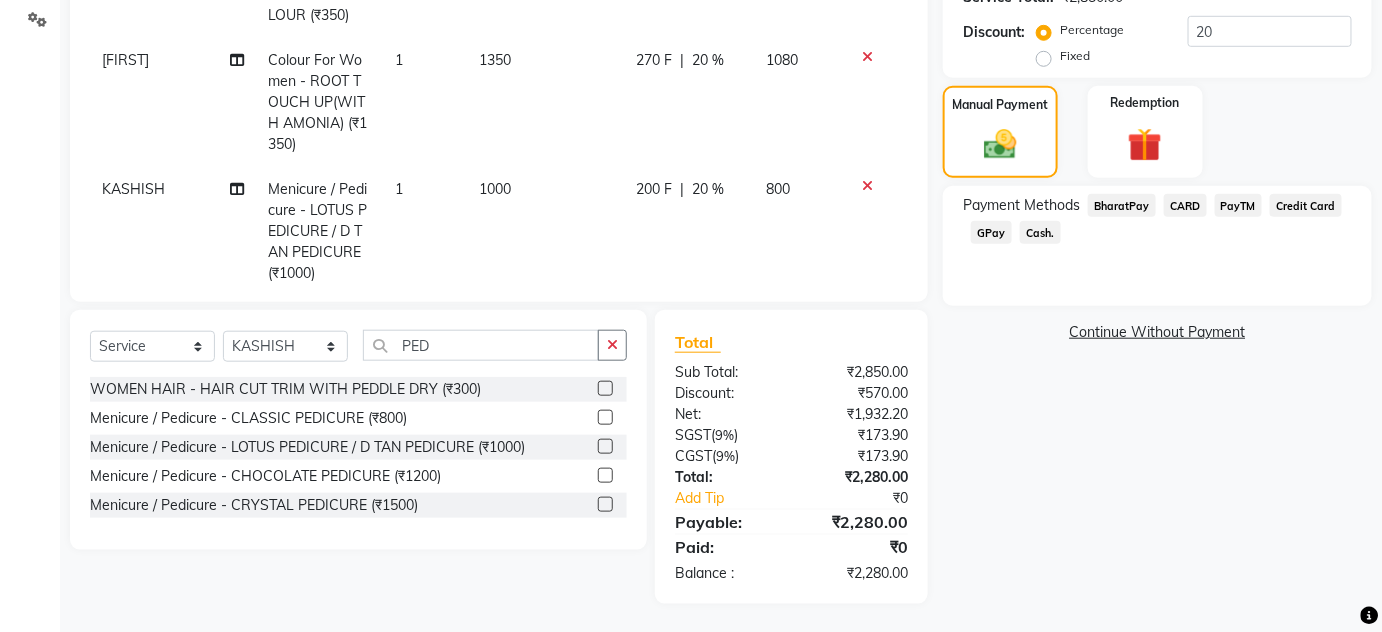 click on "GPay" 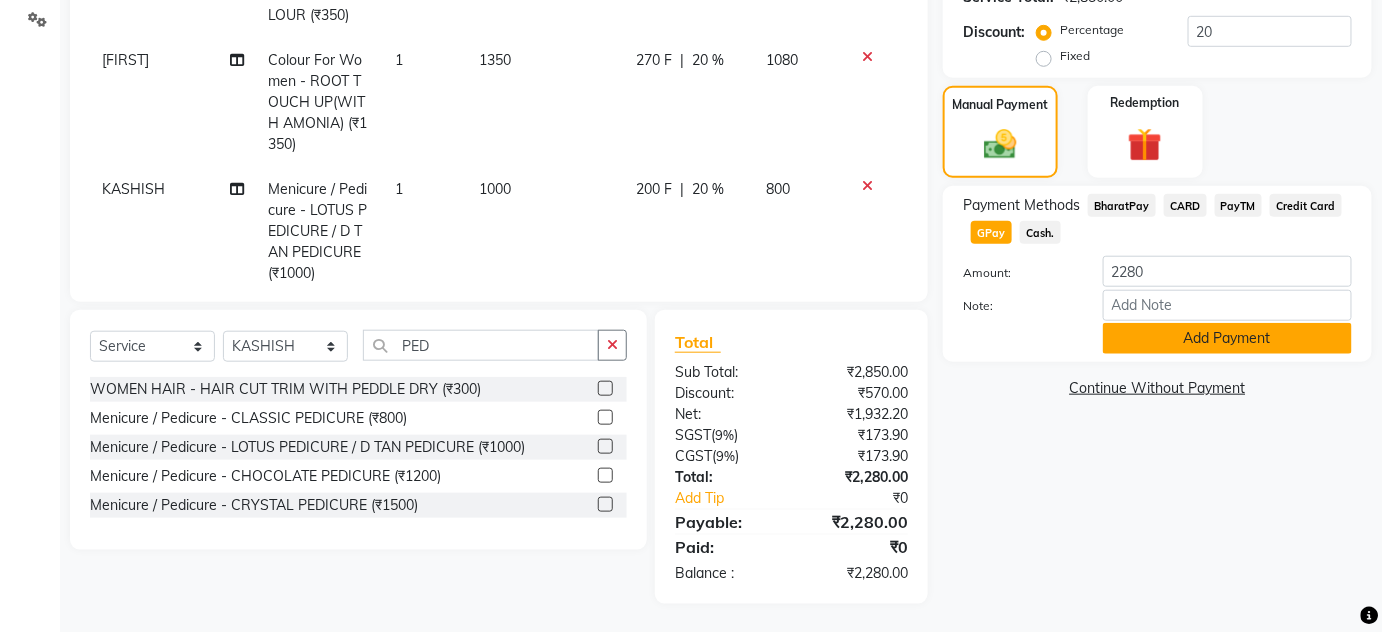 click on "Add Payment" 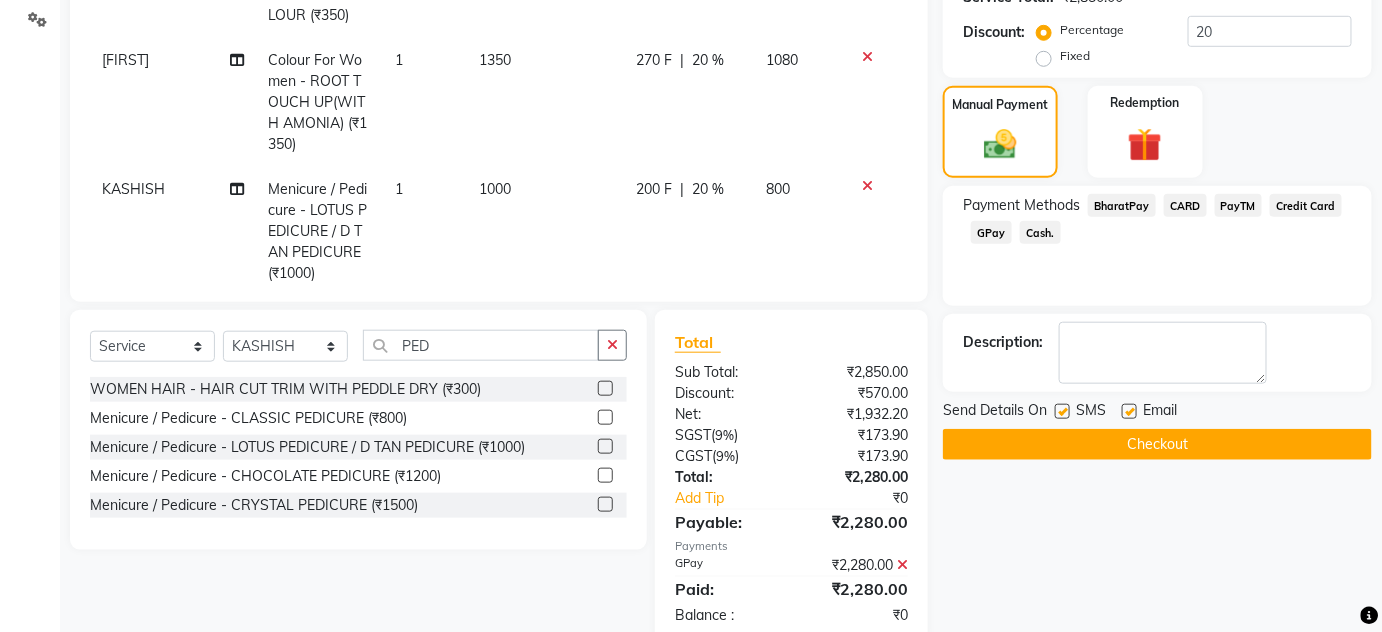 scroll, scrollTop: 509, scrollLeft: 0, axis: vertical 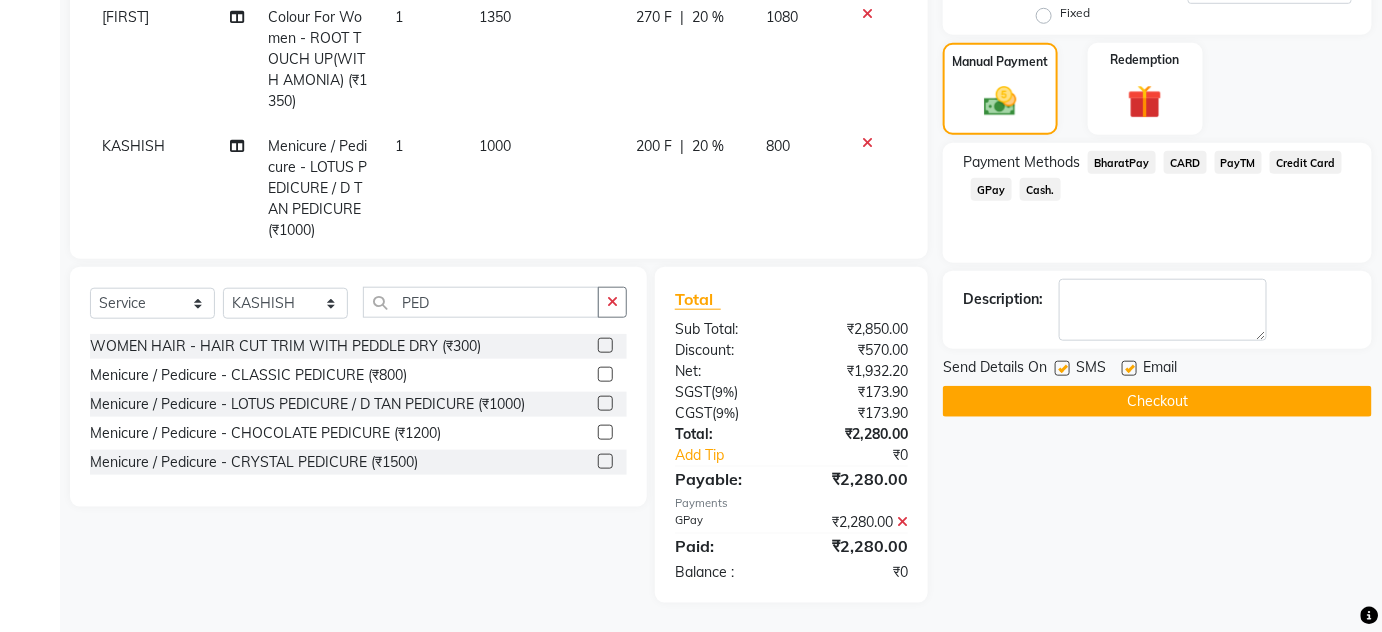 click on "Checkout" 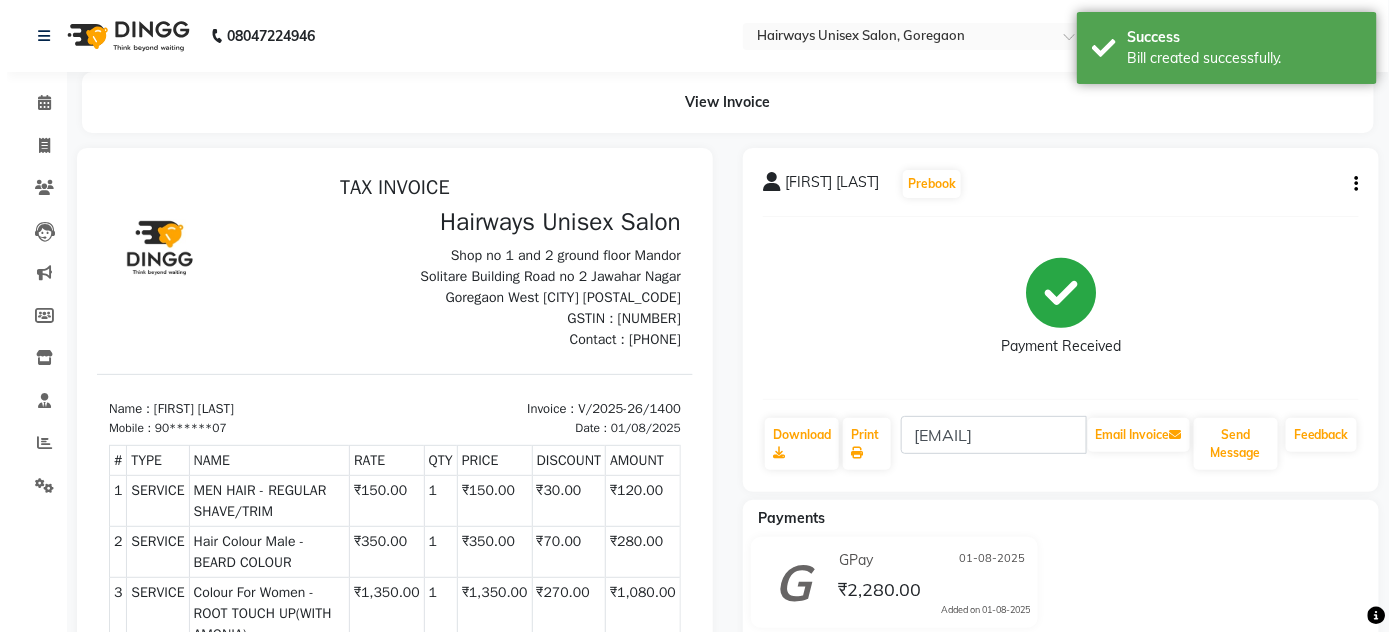 scroll, scrollTop: 0, scrollLeft: 0, axis: both 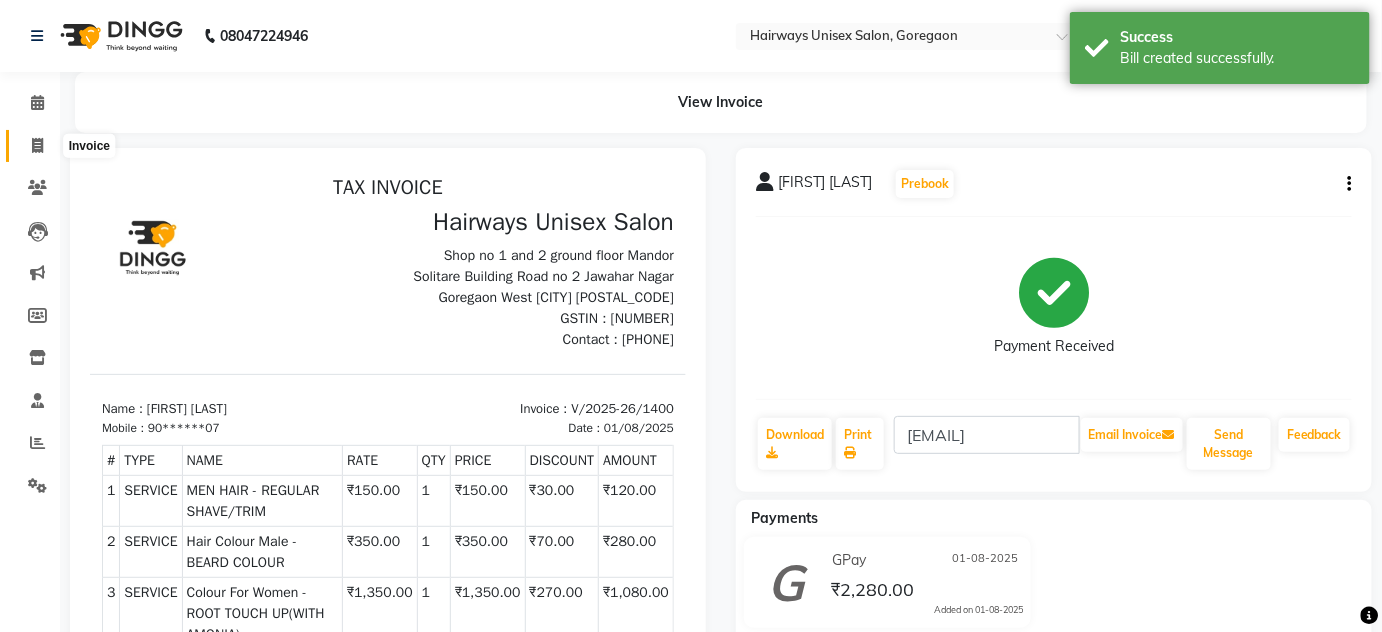 click 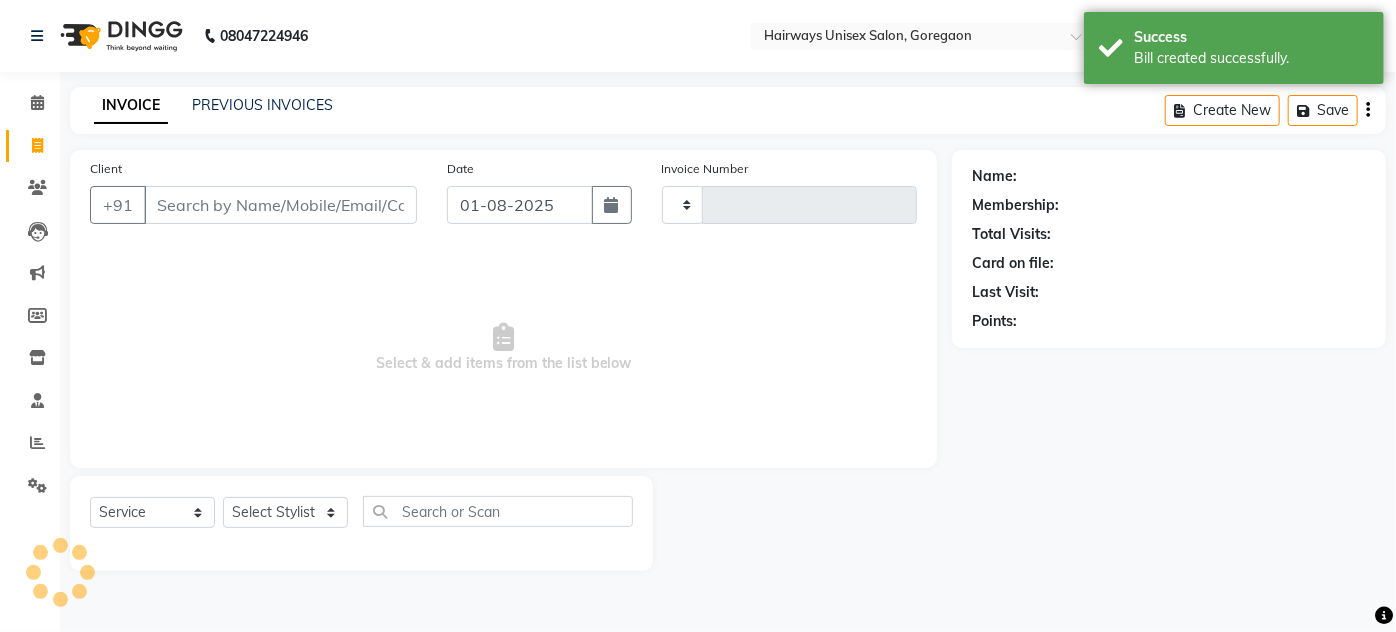 type on "1401" 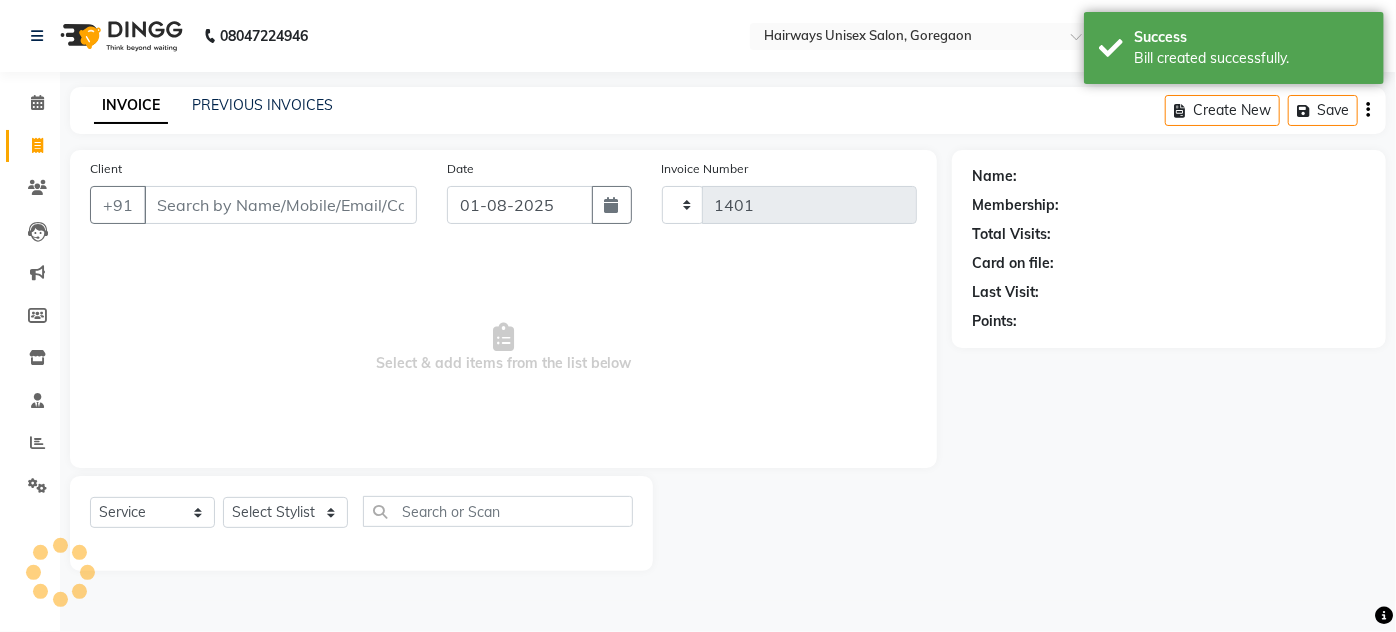 select on "8320" 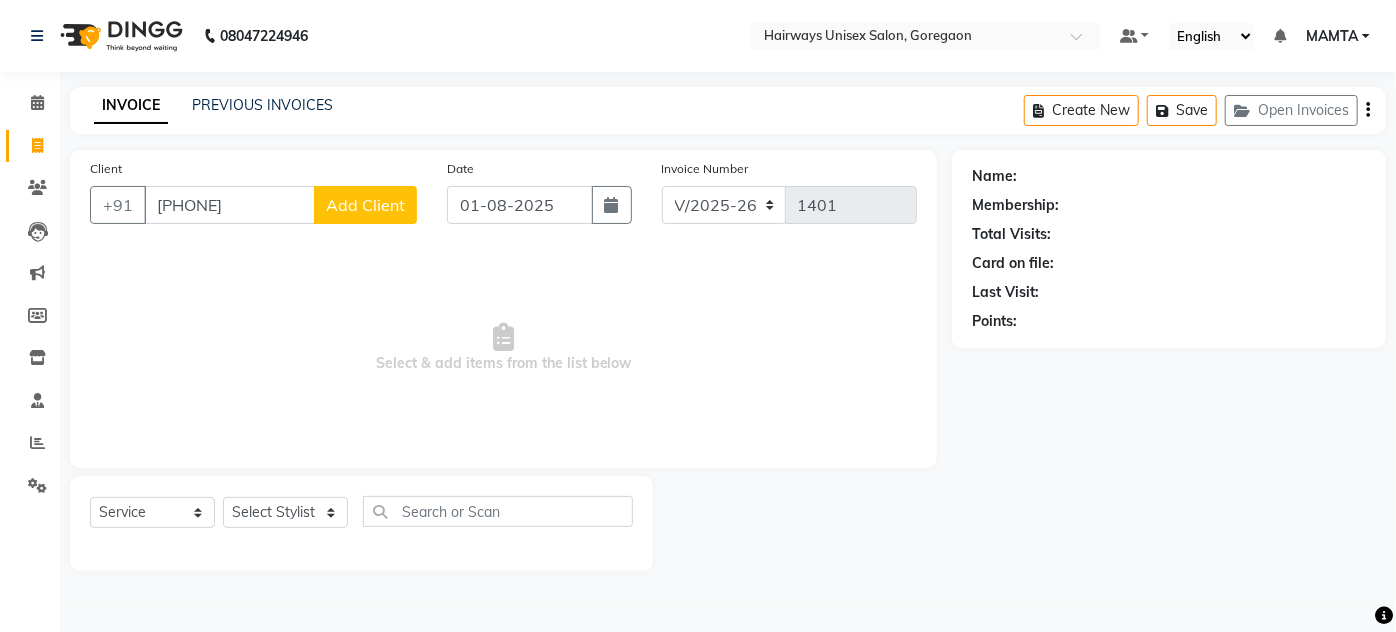 type on "[PHONE]" 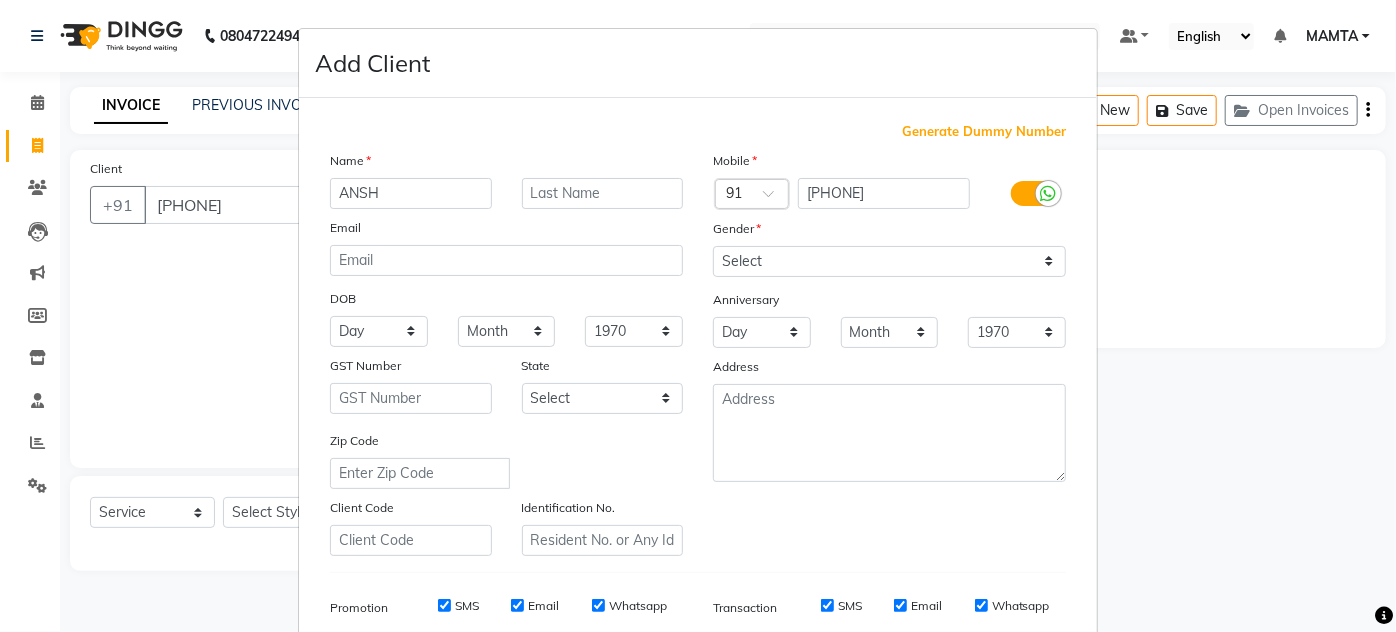 type on "ANSH" 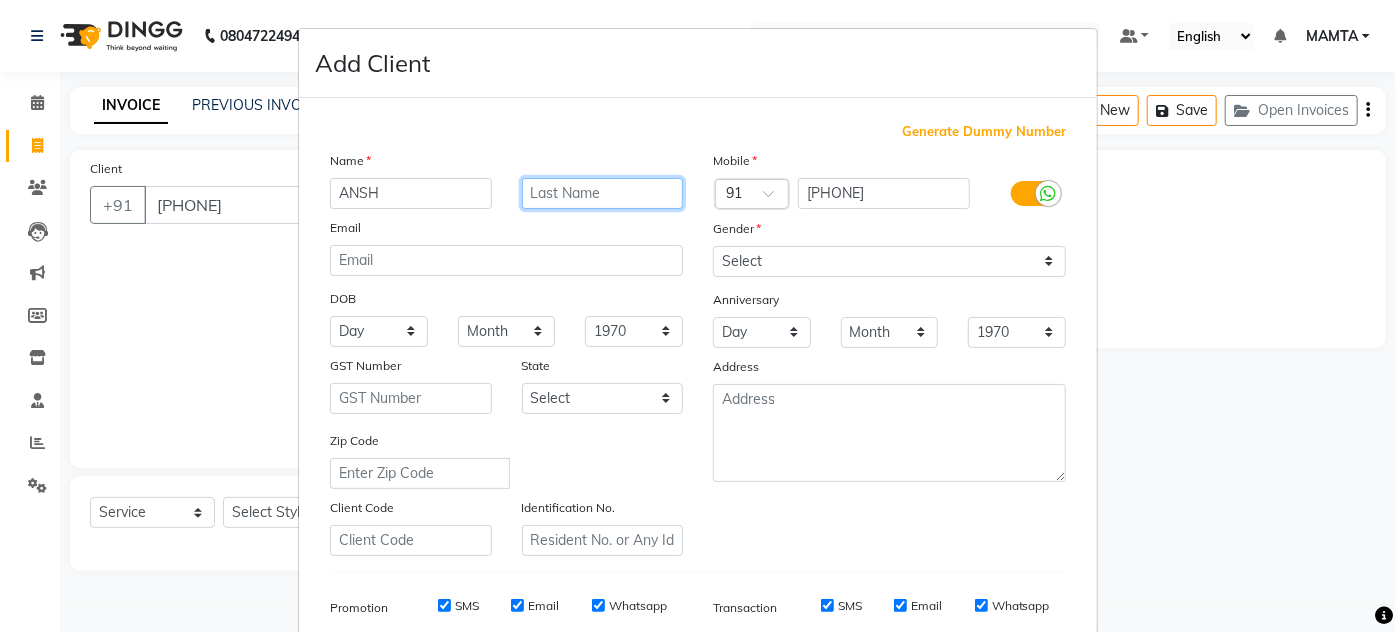 click at bounding box center (603, 193) 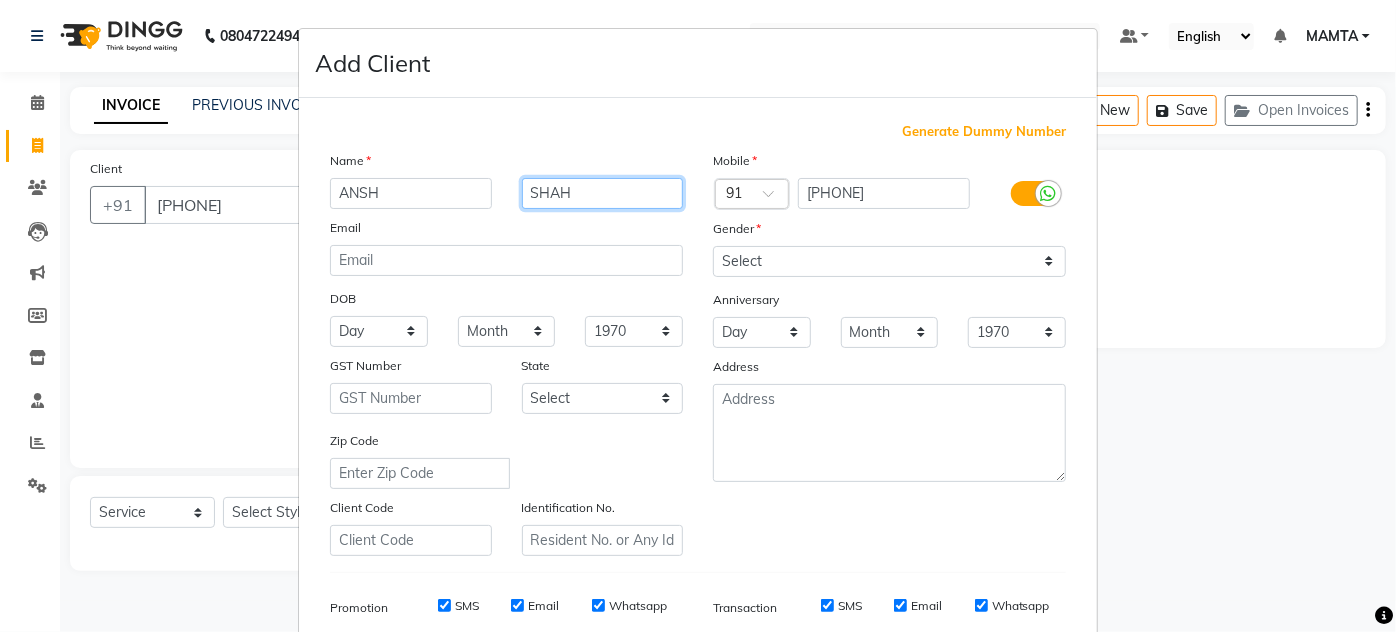 type on "SHAH" 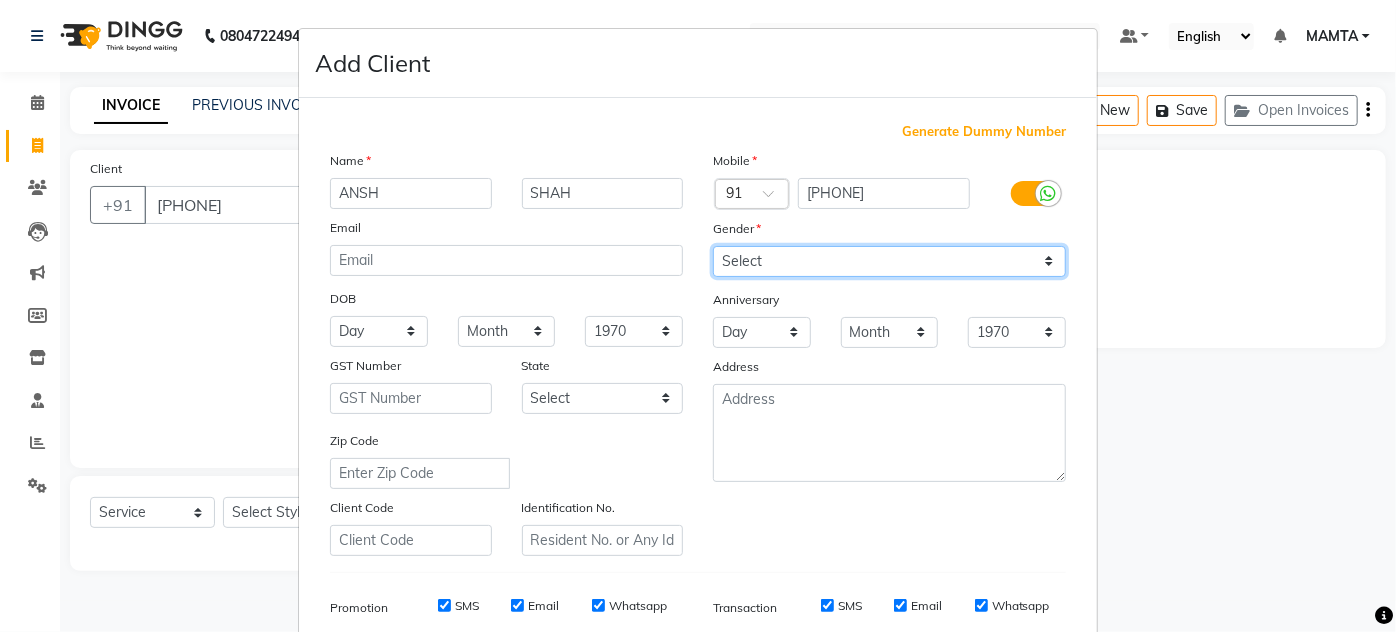 click on "Select Male Female Other Prefer Not To Say" at bounding box center (889, 261) 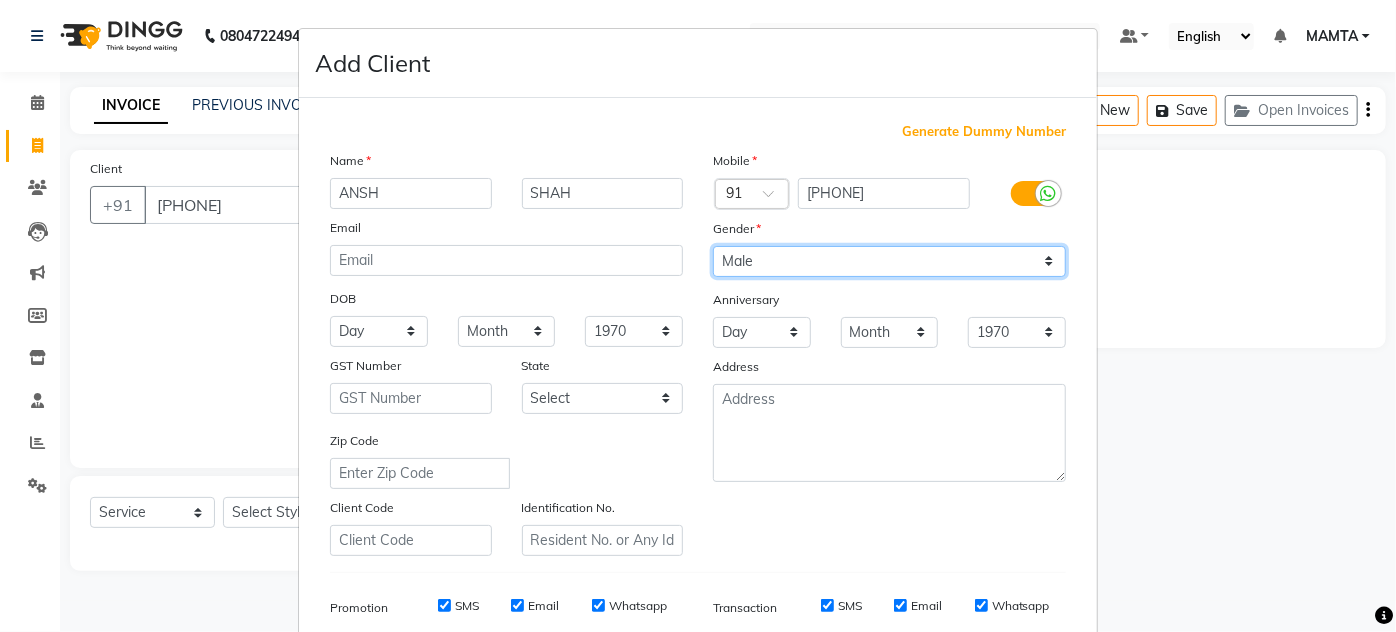 click on "Select Male Female Other Prefer Not To Say" at bounding box center [889, 261] 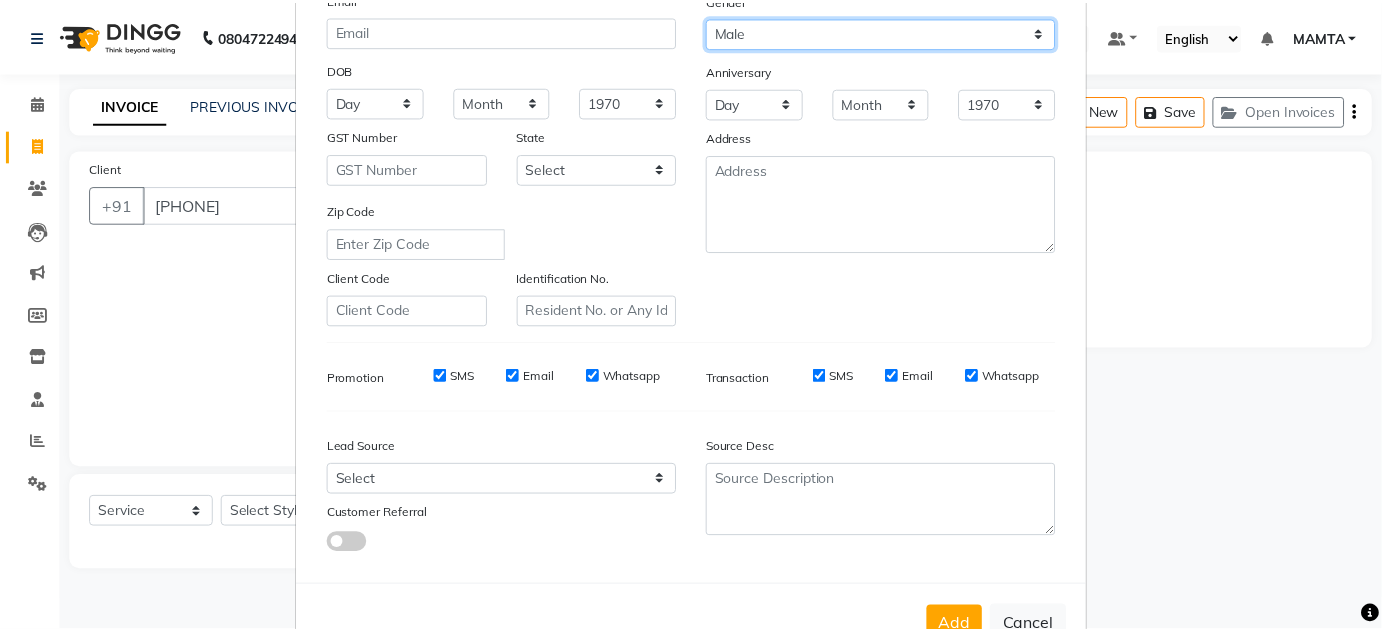 scroll, scrollTop: 272, scrollLeft: 0, axis: vertical 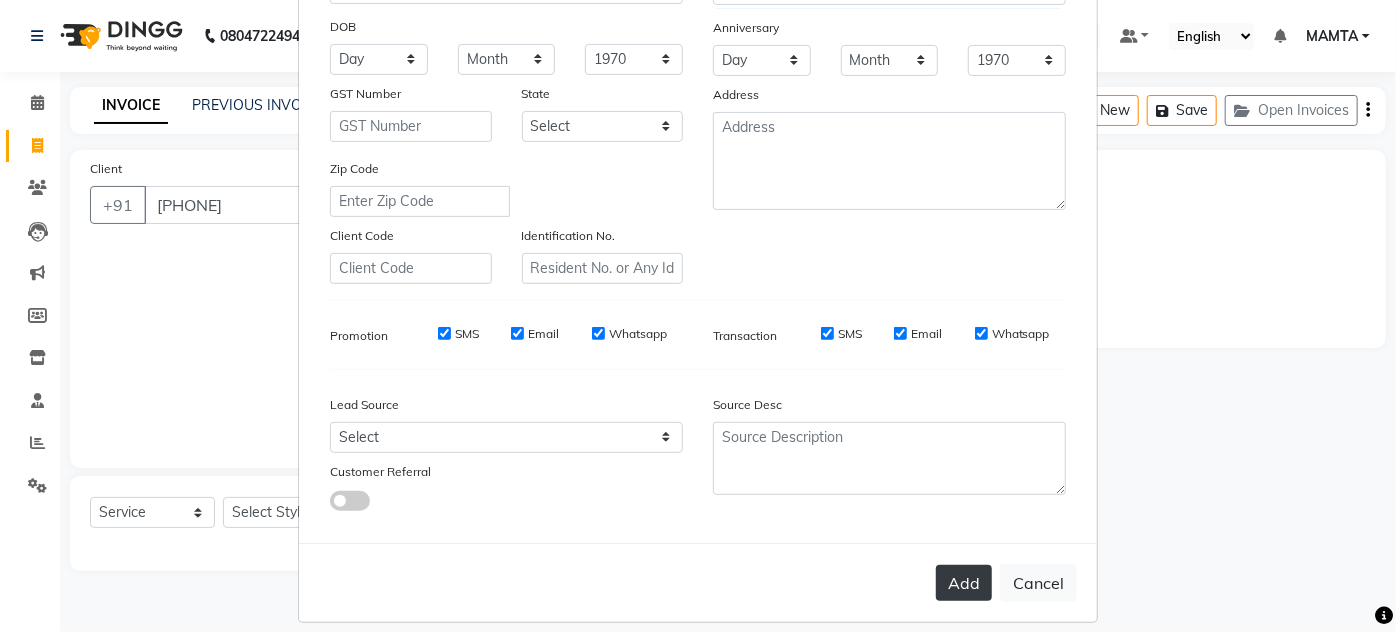 click on "Add" at bounding box center [964, 583] 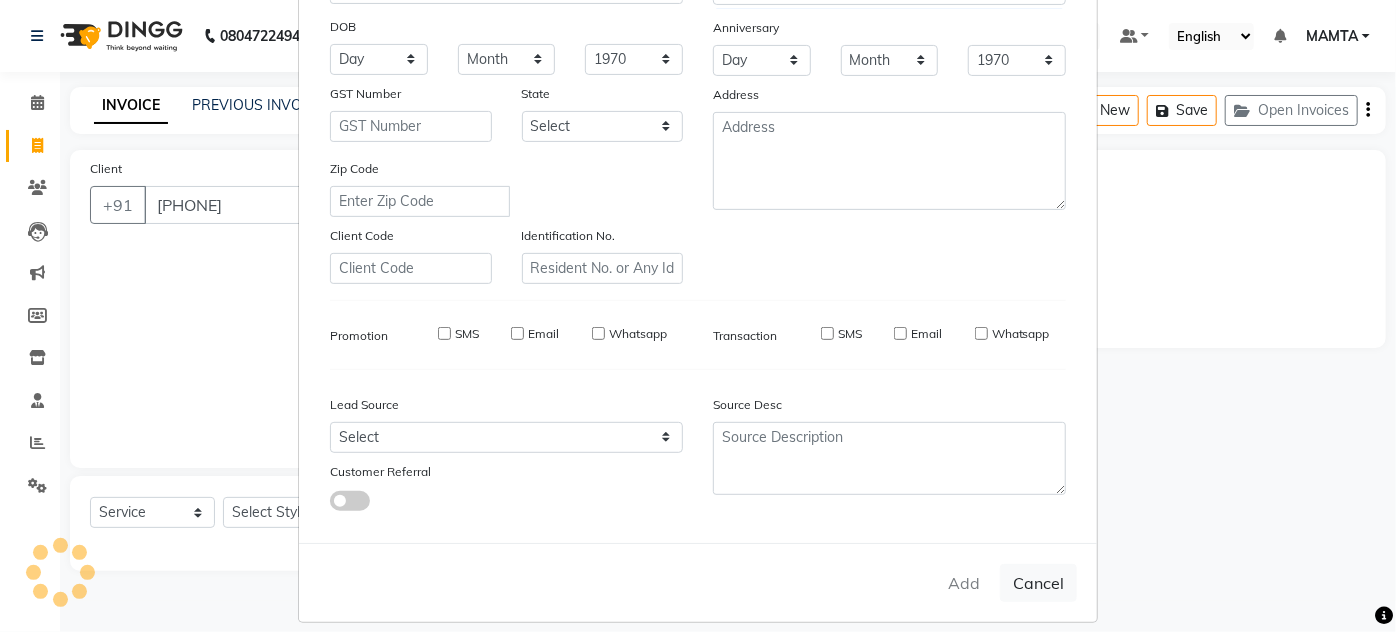 type on "89******46" 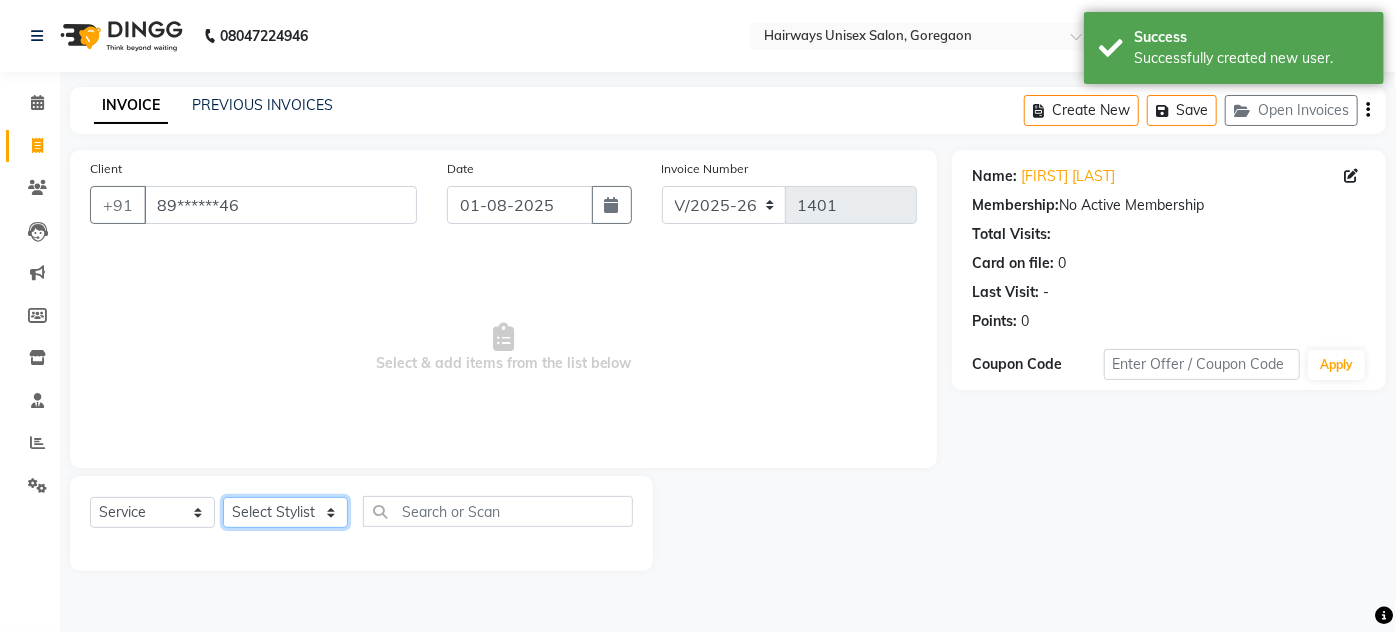 click on "Select Stylist AHSAN AZAD IMRAN Kamal Salmani KASHISH MAMTA POOJA PUMMY RAJA SADDAM SAMEER SULTAN TALIB ZAFAR ZAHID" 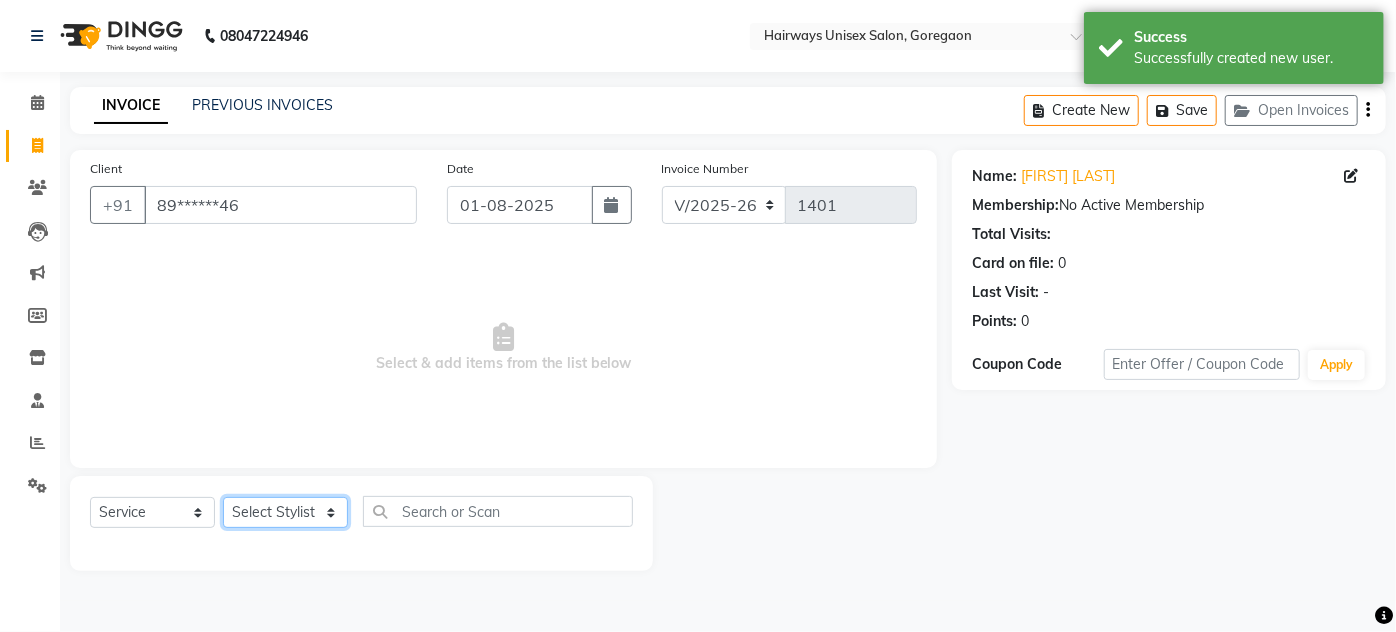 select on "80508" 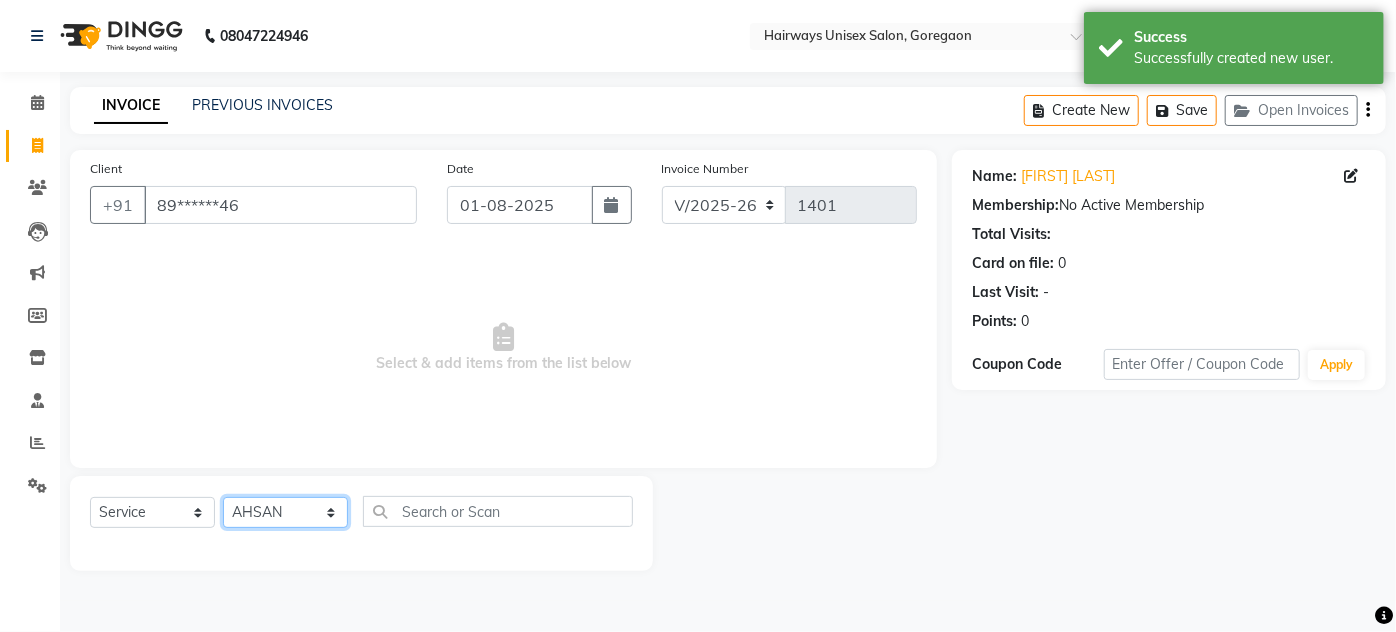 click on "Select Stylist AHSAN AZAD IMRAN Kamal Salmani KASHISH MAMTA POOJA PUMMY RAJA SADDAM SAMEER SULTAN TALIB ZAFAR ZAHID" 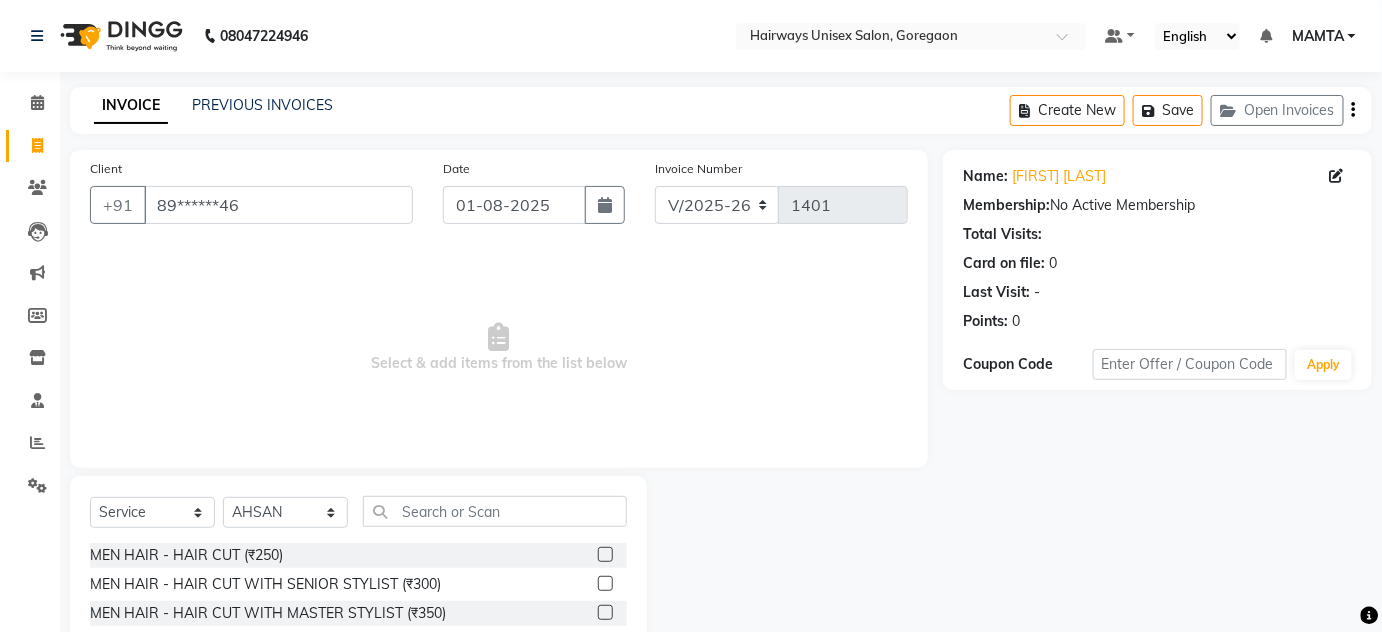 click on "MEN HAIR - HAIR CUT (₹250)" 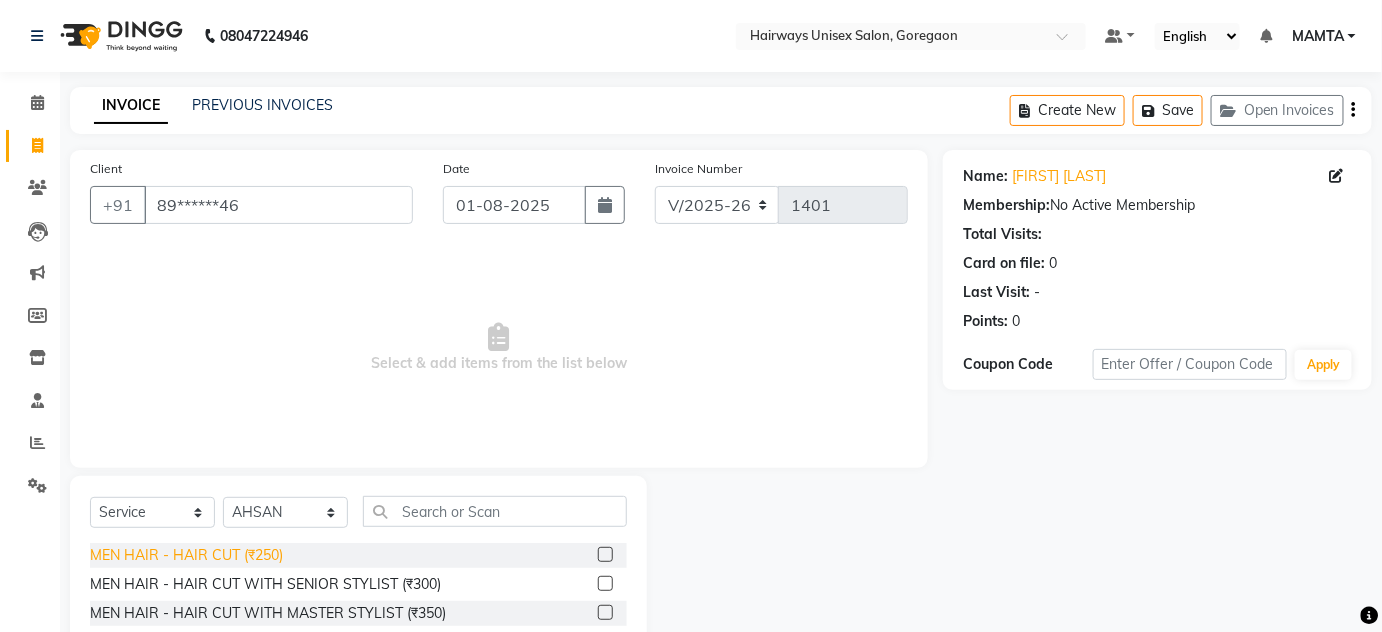 click on "MEN HAIR - HAIR CUT (₹250)" 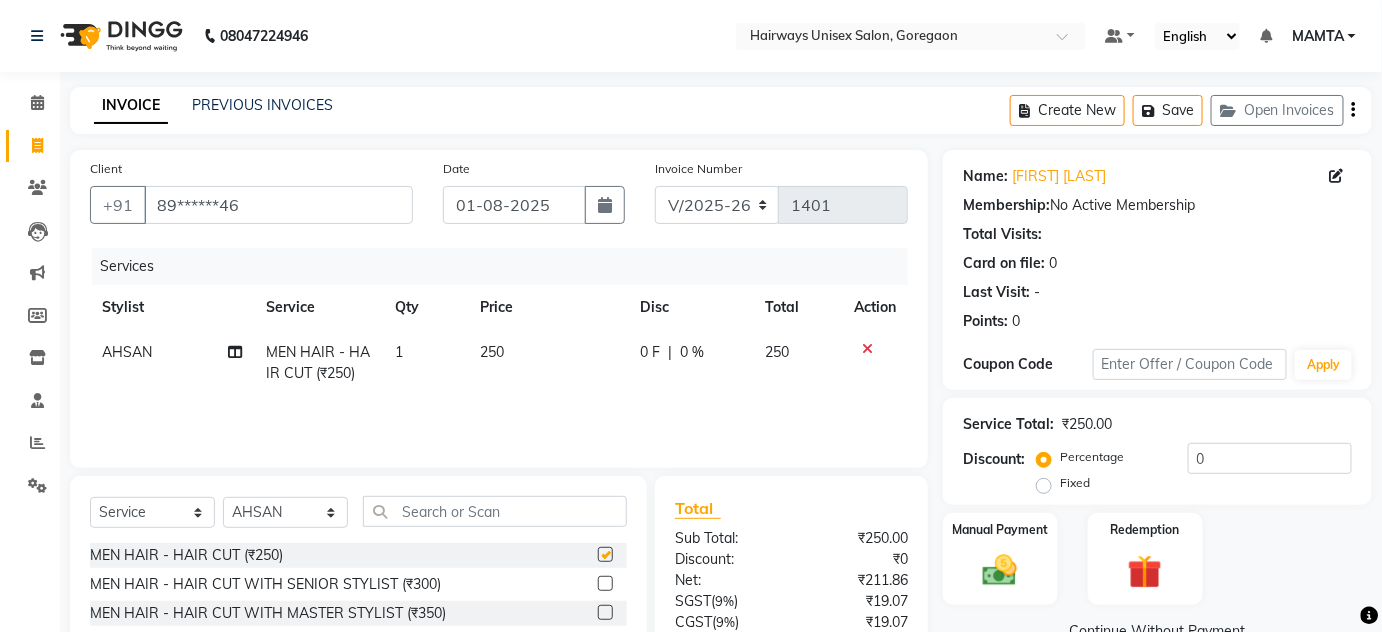checkbox on "false" 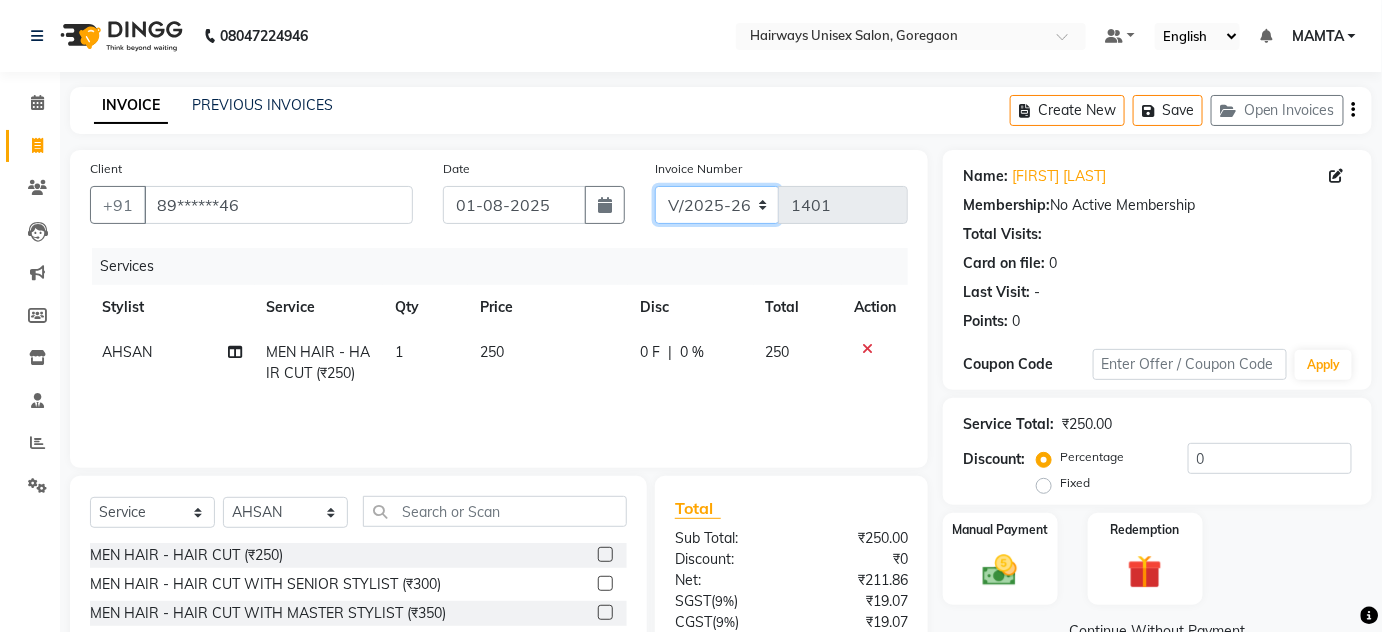 click on "INV/25-26 V/2025-26" 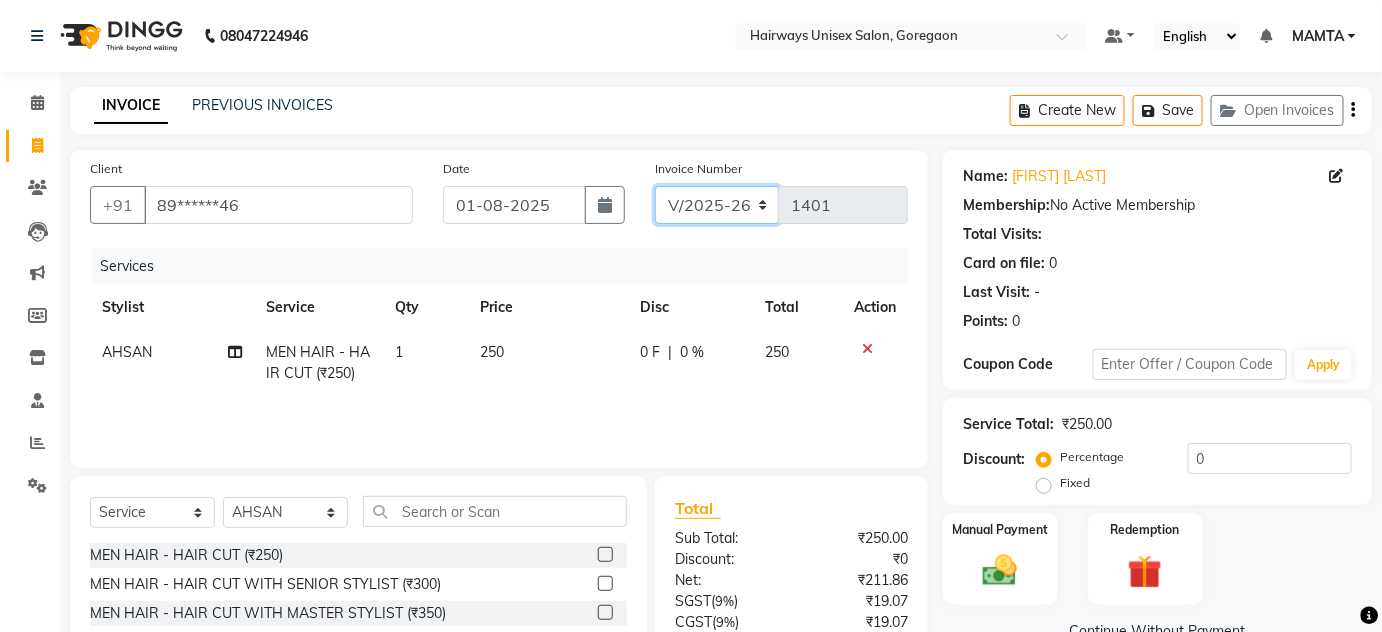 select on "8645" 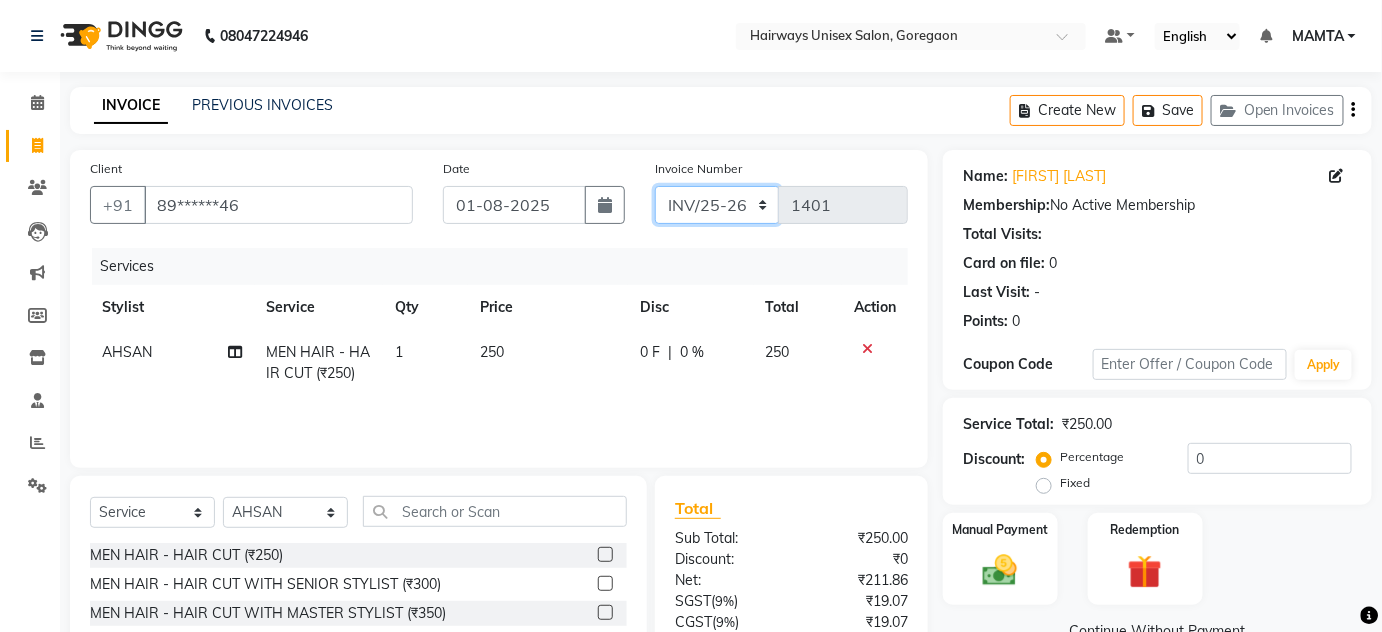 click on "INV/25-26 V/2025-26" 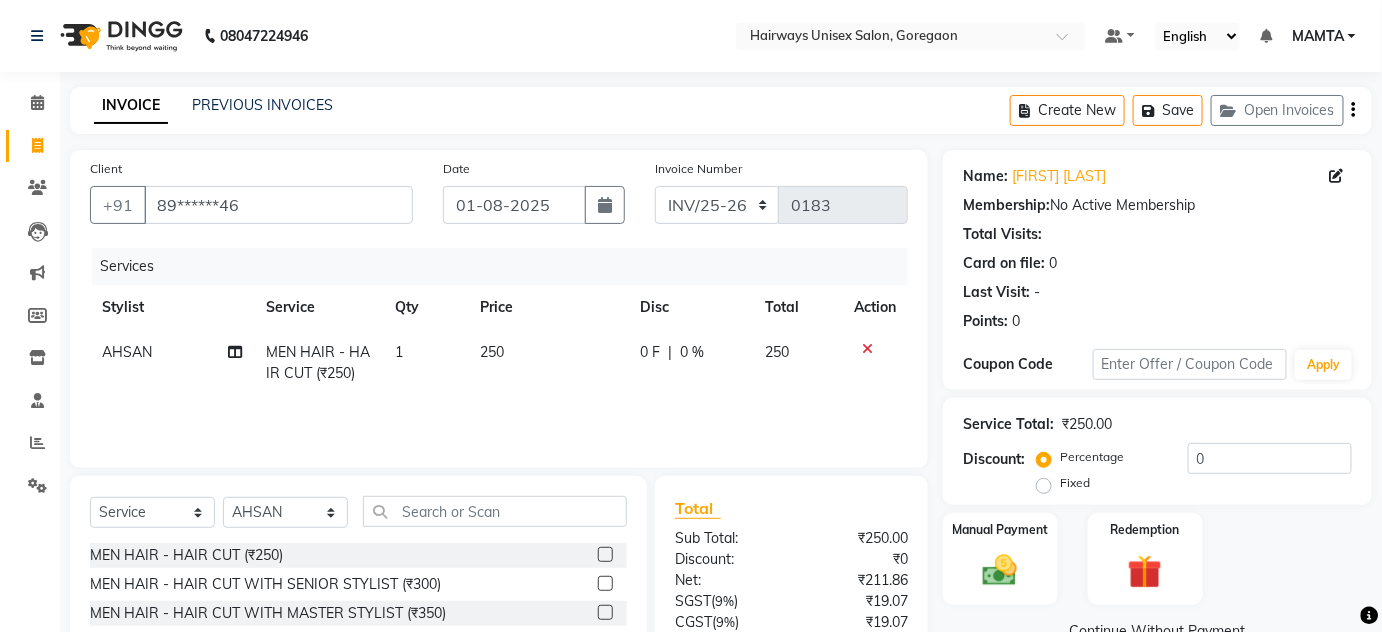 click 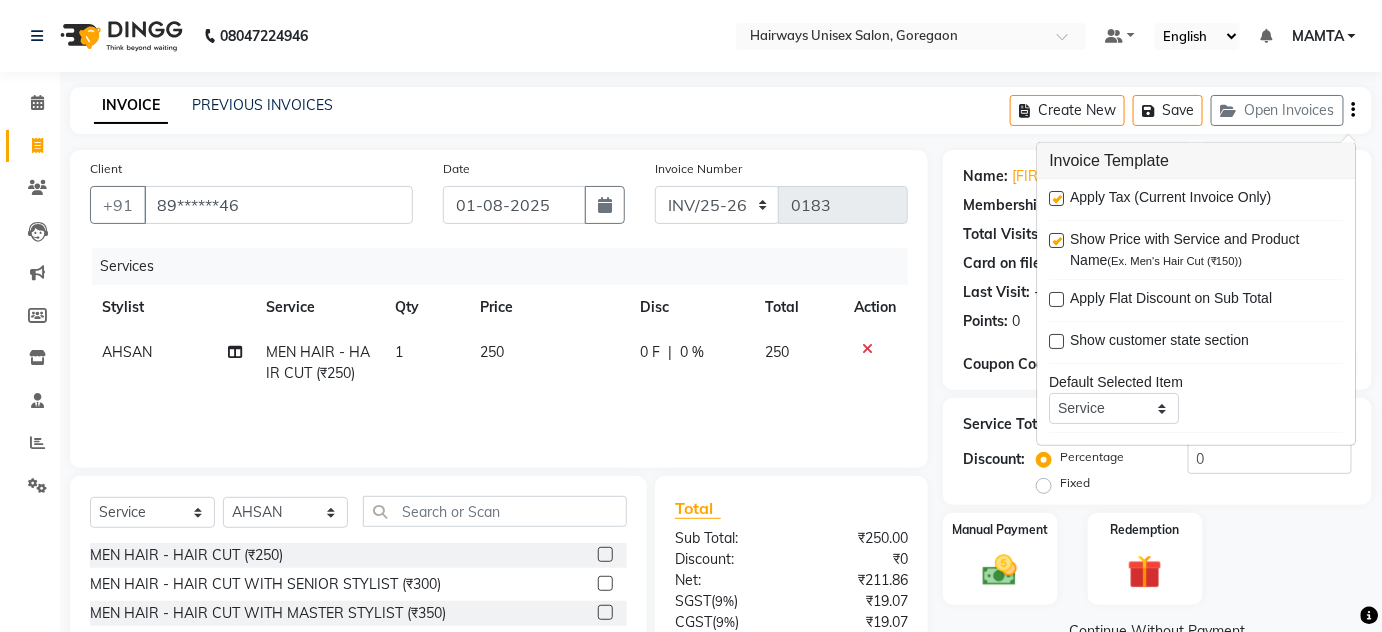click at bounding box center [1057, 198] 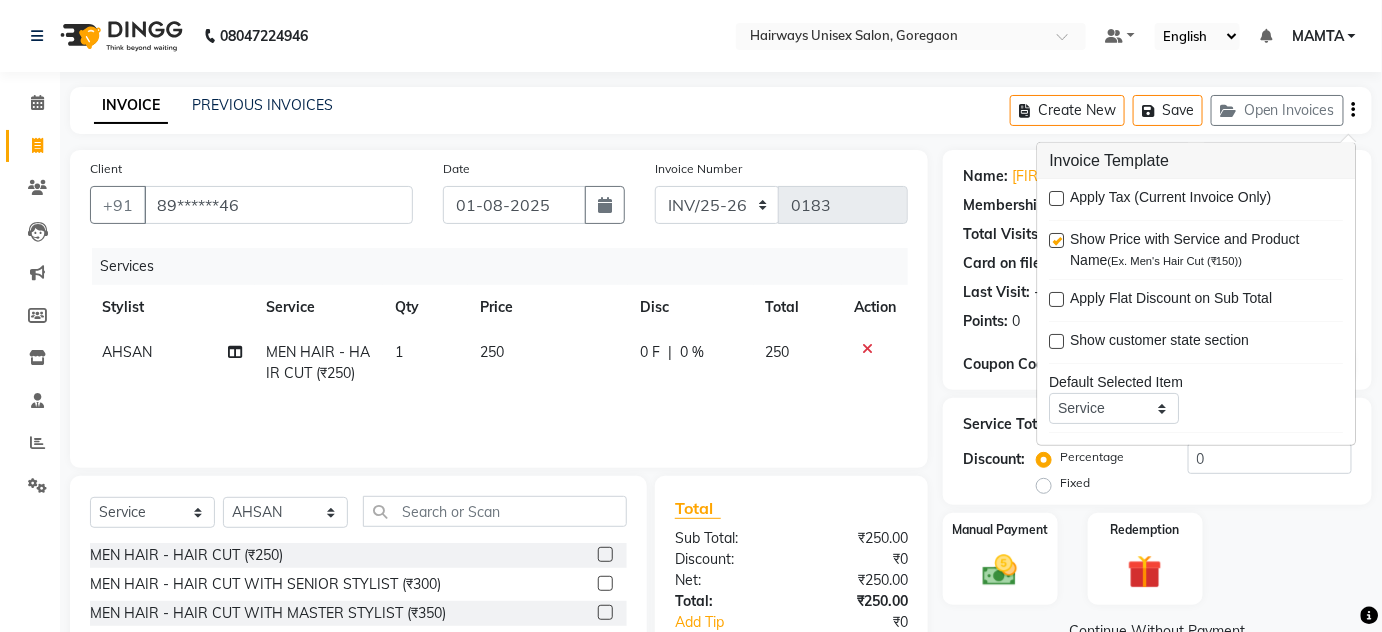 click on "+91 [PHONE] Select Location × Hairways Unisex Salon, Goregaon Default Panel My Panel English ENGLISH Español العربية मराठी हिंदी ગુજરાતી தமிழ் 中文 Notifications nothing to show MAMTA Manage Profile Change Password Sign out Version:3.15.9 ☀ Hairways Unisex Salon, Goregaon Calendar Invoice Clients Leads Marketing Members Inventory Staff Reports Settings Completed InProgress Upcoming Dropped Tentative Check-In Confirm Bookings Segments Page Builder INVOICE PREVIOUS INVOICES Create New Save Open Invoices Client +91 [PHONE] Date 01-08-2025 Invoice Number INV/25-26 V/2025-26 0183 Services Stylist Service Qty Price Disc Total Action AHSAN MEN HAIR - HAIR CUT (₹250) 1 250 0 F | 0 % 250 Select Service Product Membership Package Voucher Prepaid Gift Card Select Stylist AHSAN AZAD IMRAN Kamal Salmani KASHISH MAMTA POOJA PUMMY RAJA SADDAM SAMEER SULTAN TALIB ZAFAR ZAHID MEN HAIR - HAIR CUT (₹250) Bleach - FACE (₹600) Total" at bounding box center [691, 400] 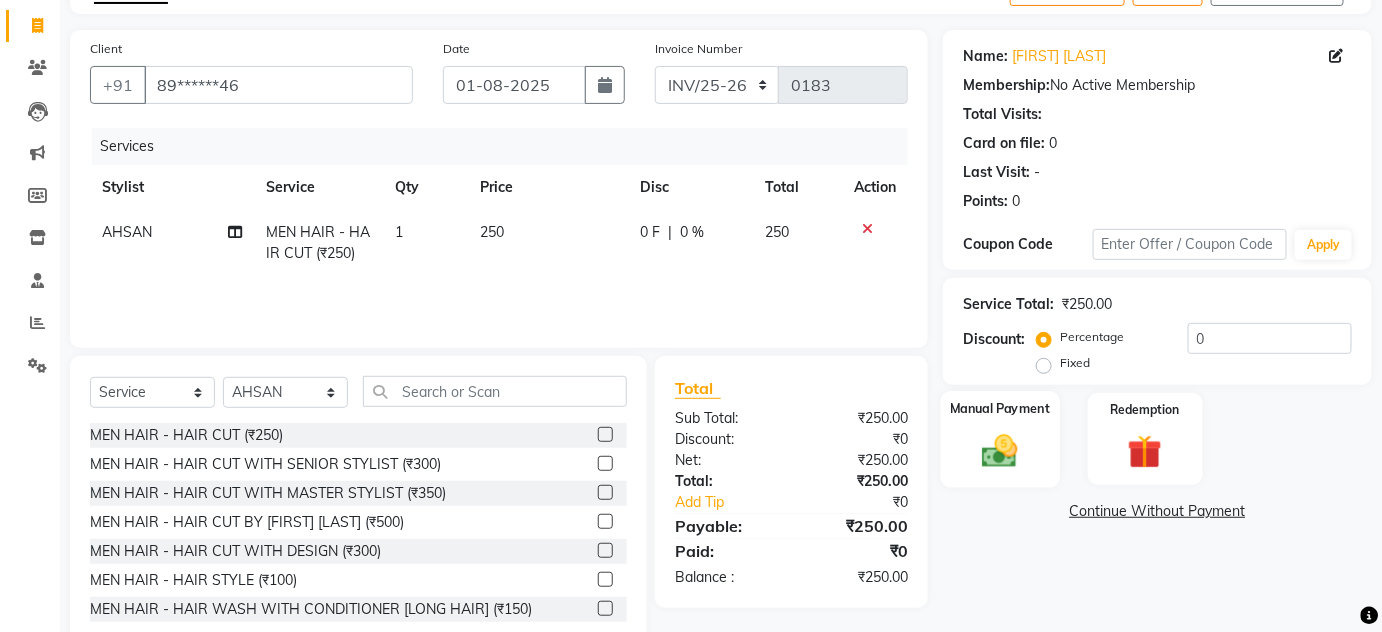 scroll, scrollTop: 168, scrollLeft: 0, axis: vertical 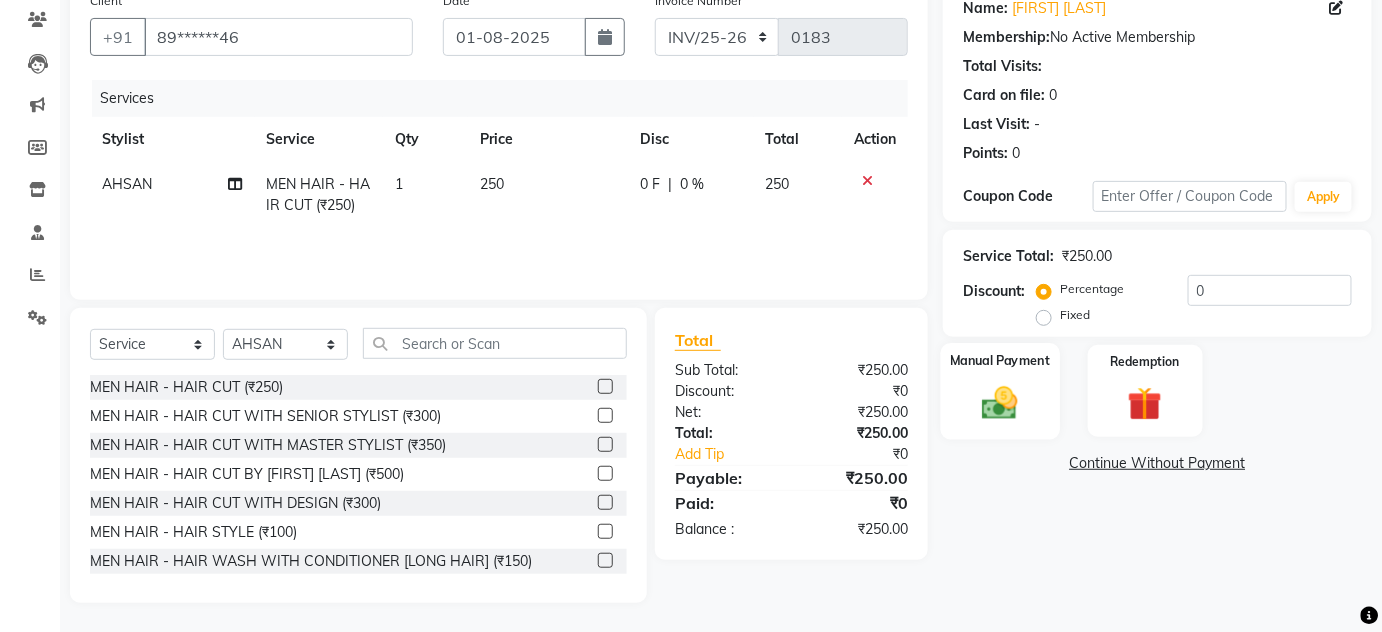 click on "Manual Payment" 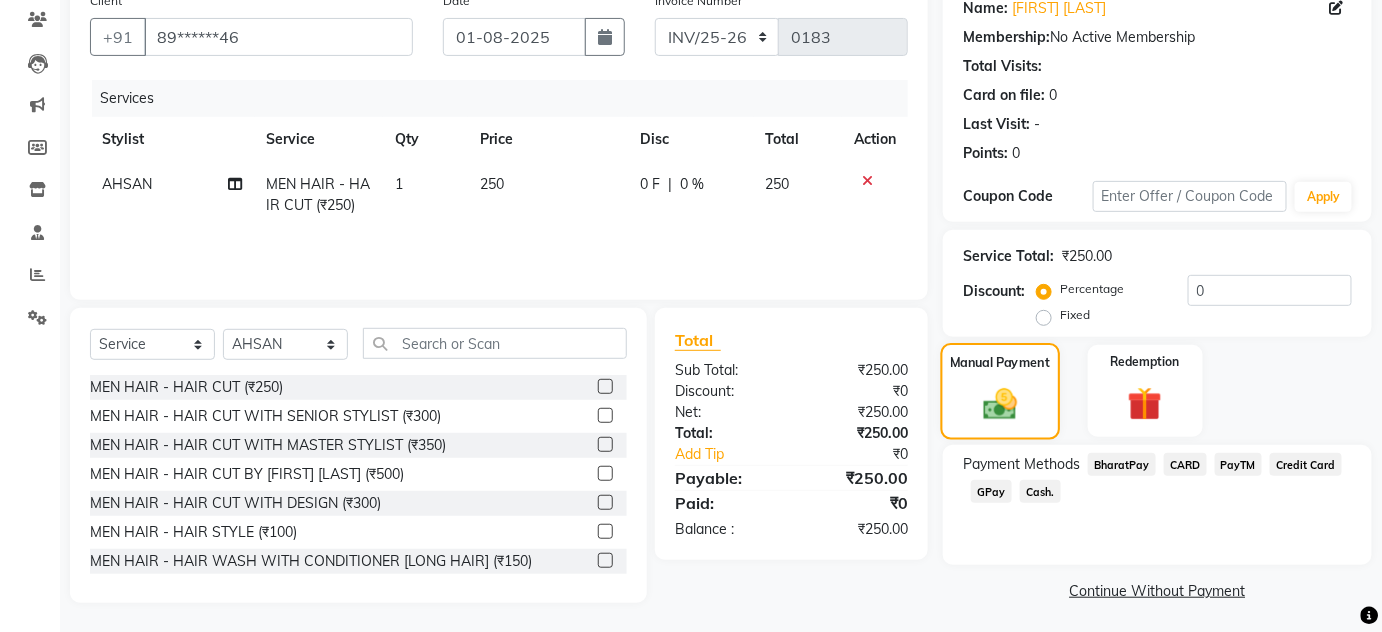scroll, scrollTop: 171, scrollLeft: 0, axis: vertical 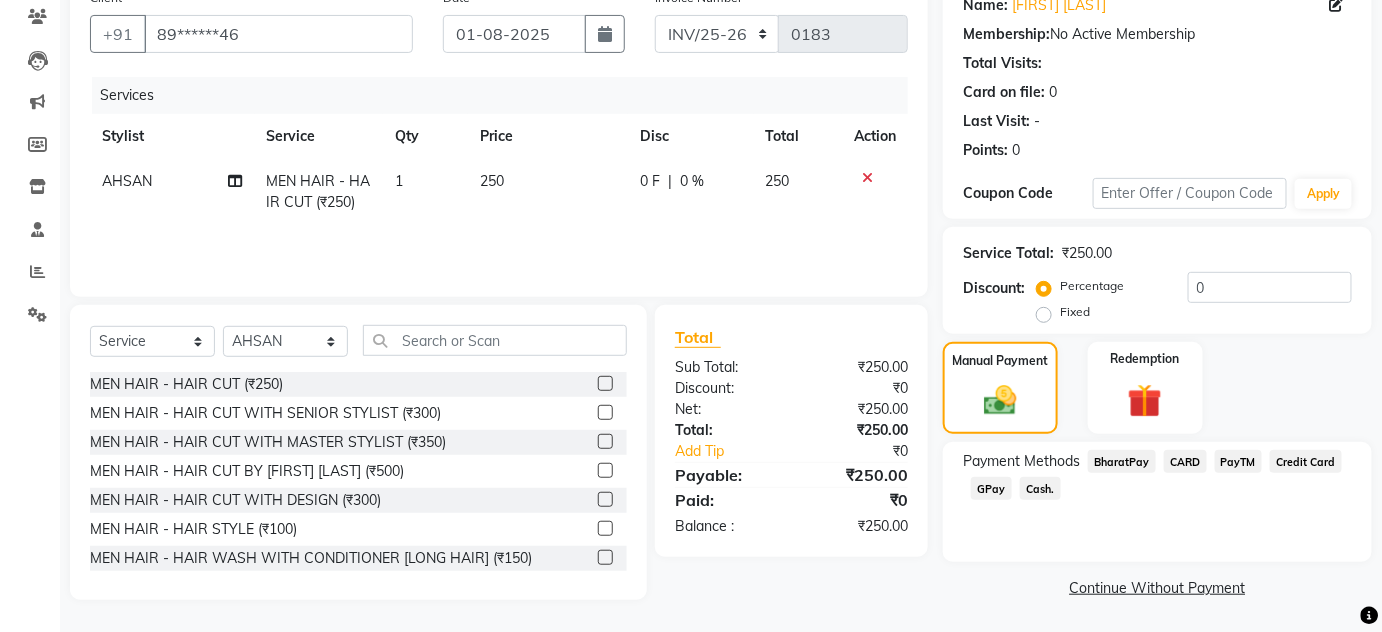 click on "Cash." 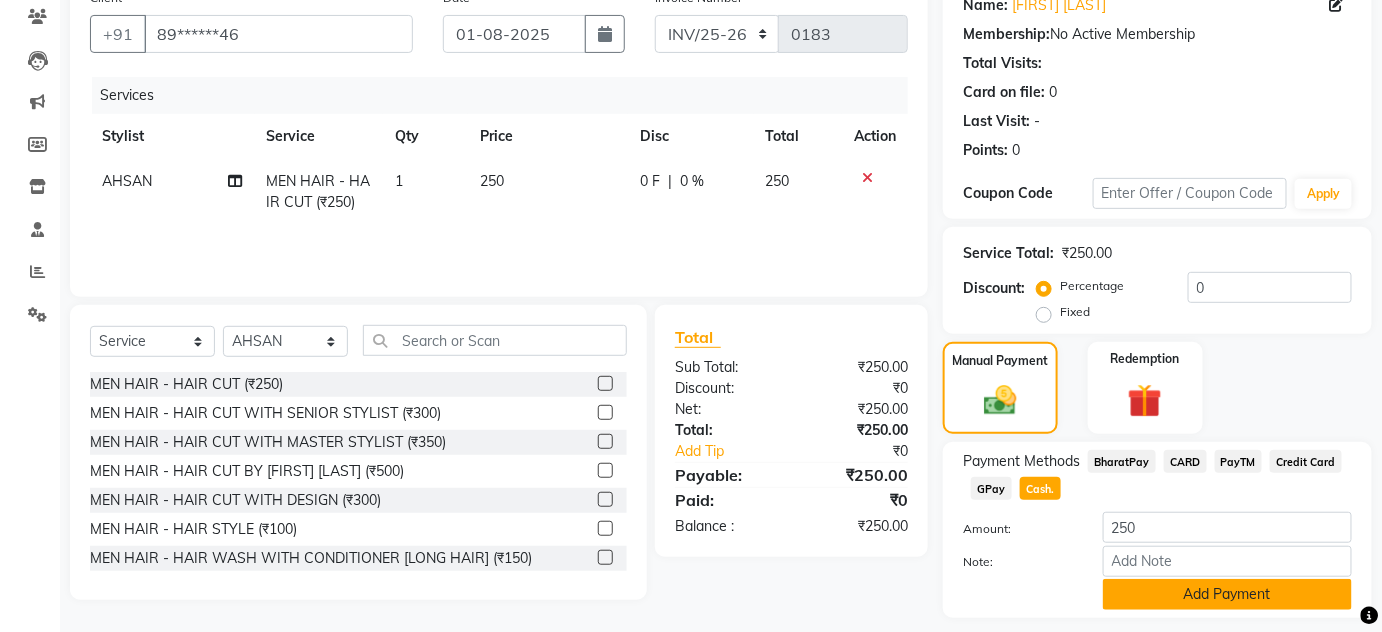scroll, scrollTop: 227, scrollLeft: 0, axis: vertical 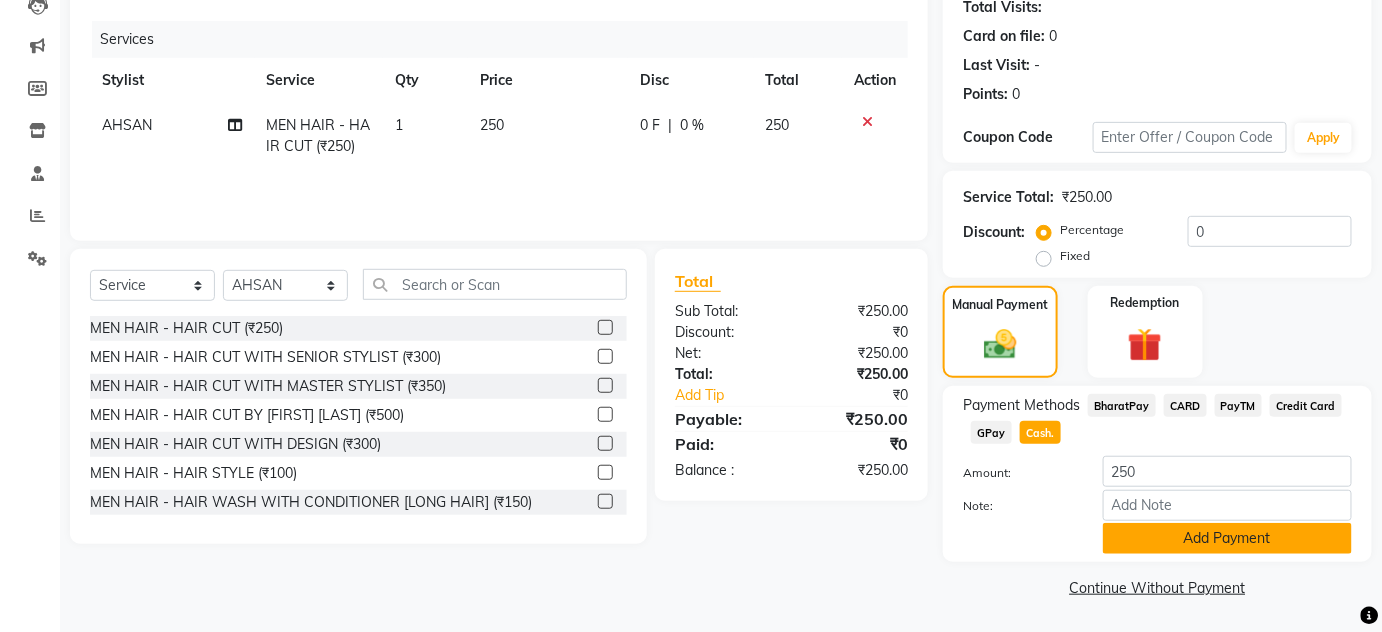 click on "Add Payment" 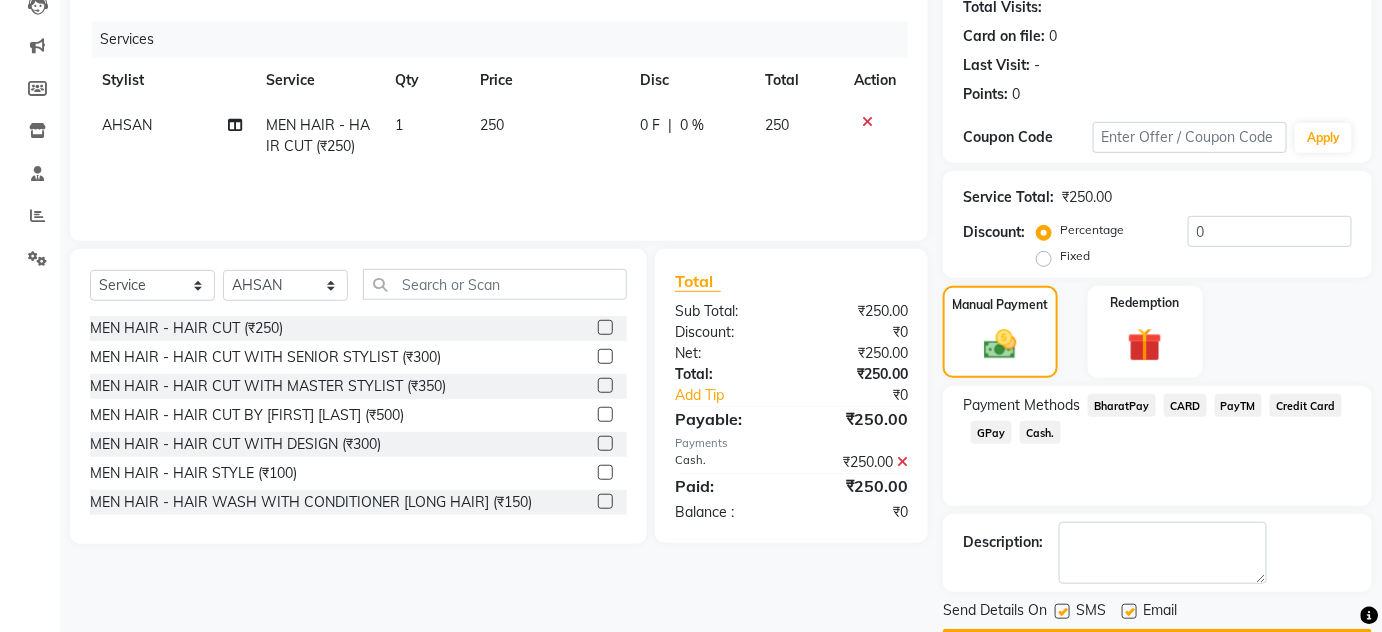 scroll, scrollTop: 283, scrollLeft: 0, axis: vertical 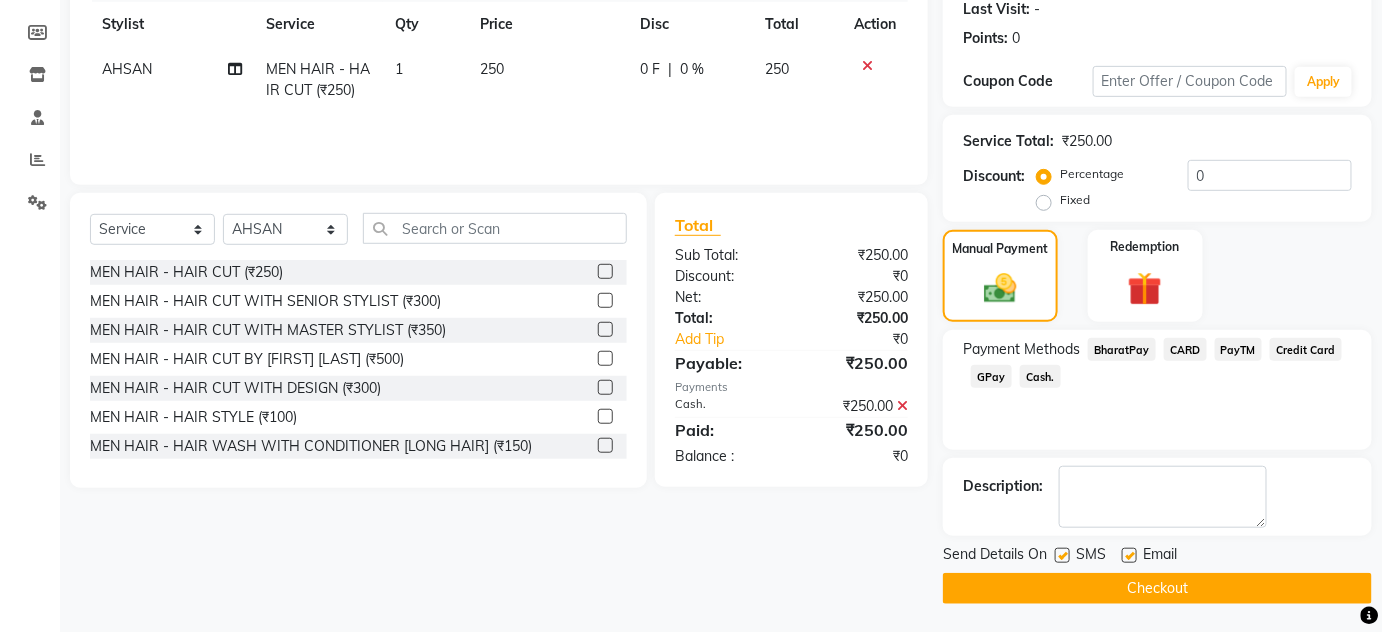 click 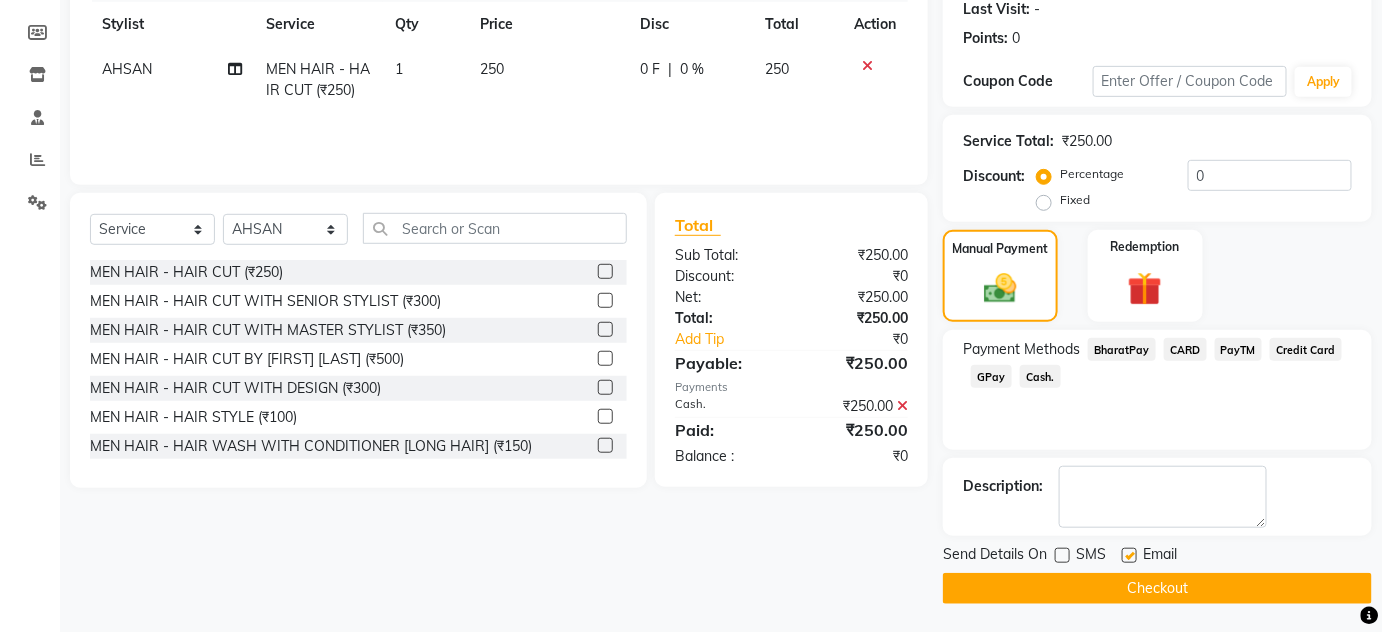 click 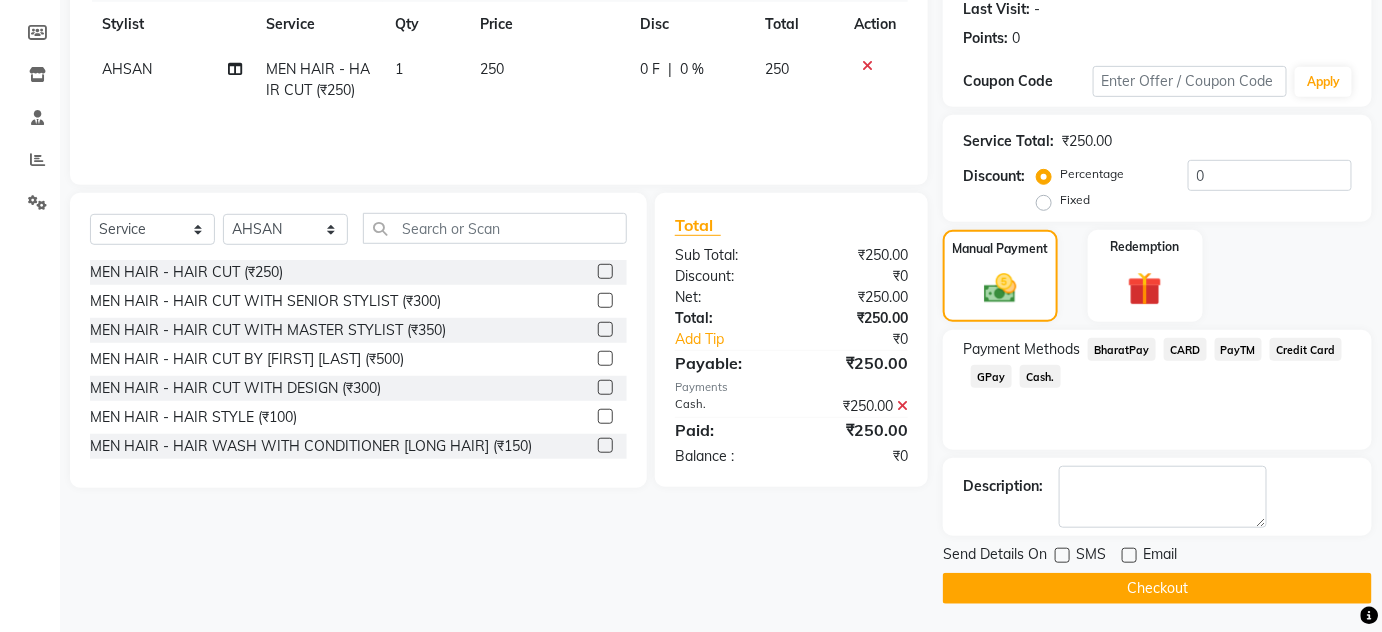 click on "Checkout" 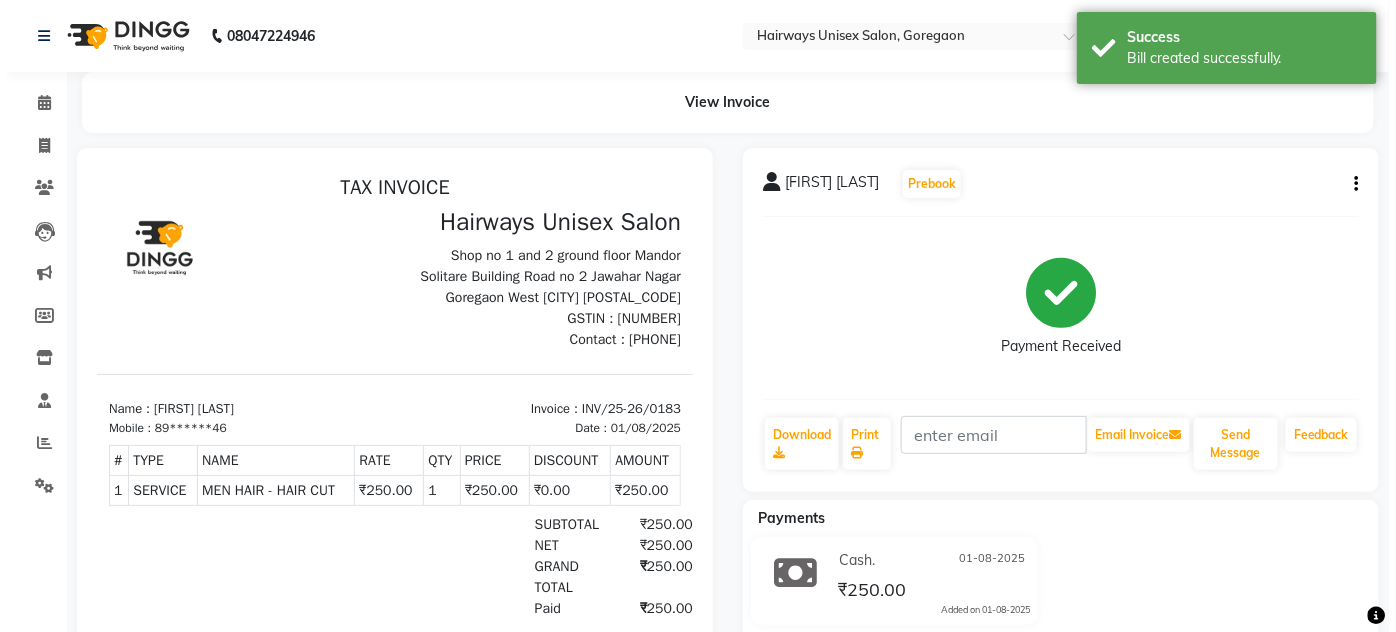 scroll, scrollTop: 0, scrollLeft: 0, axis: both 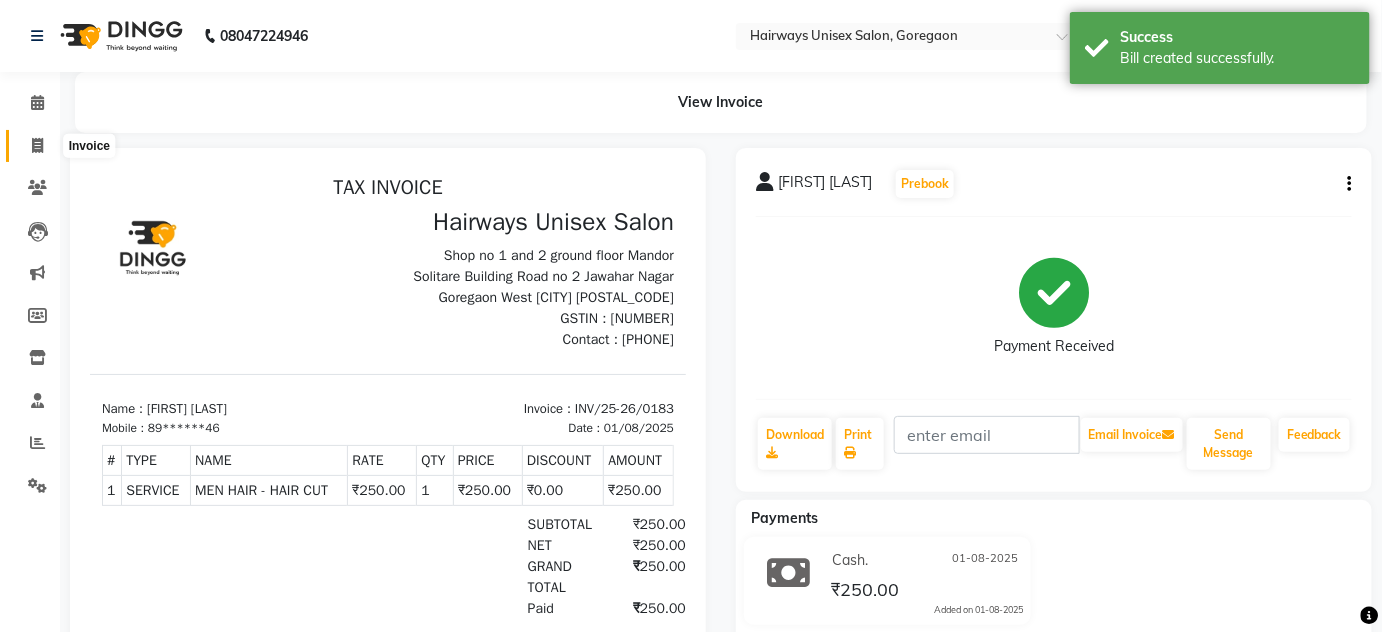 click 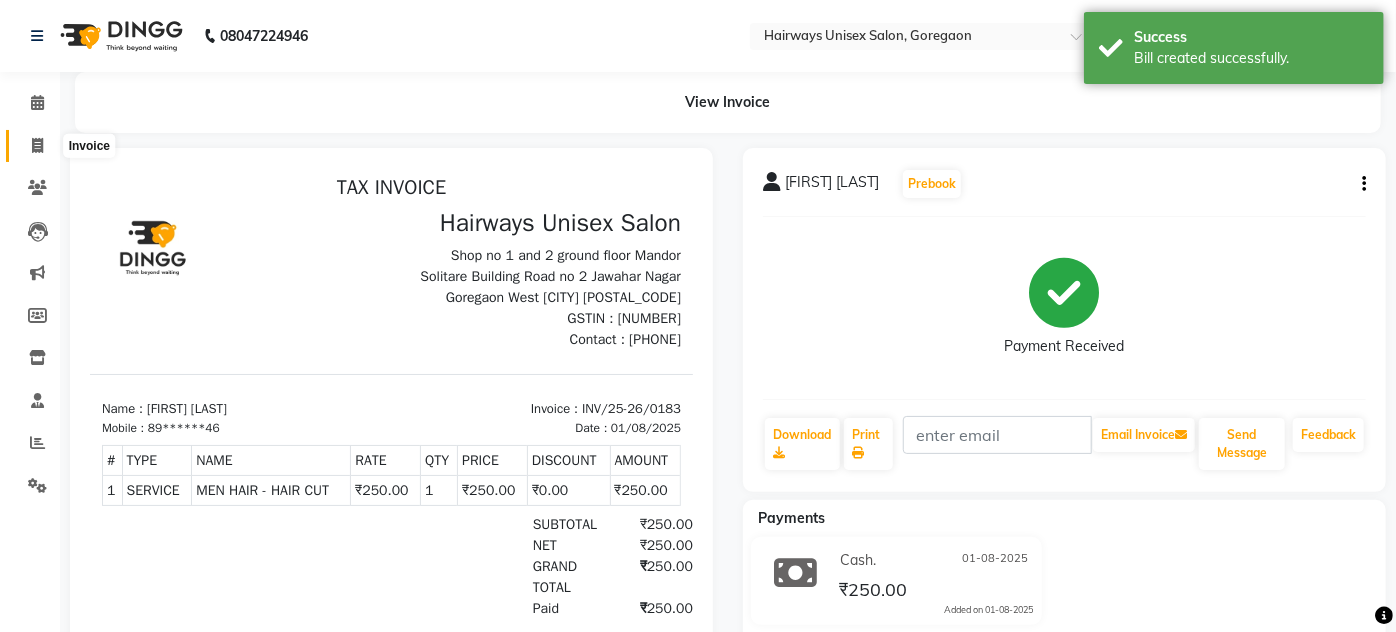 select on "8320" 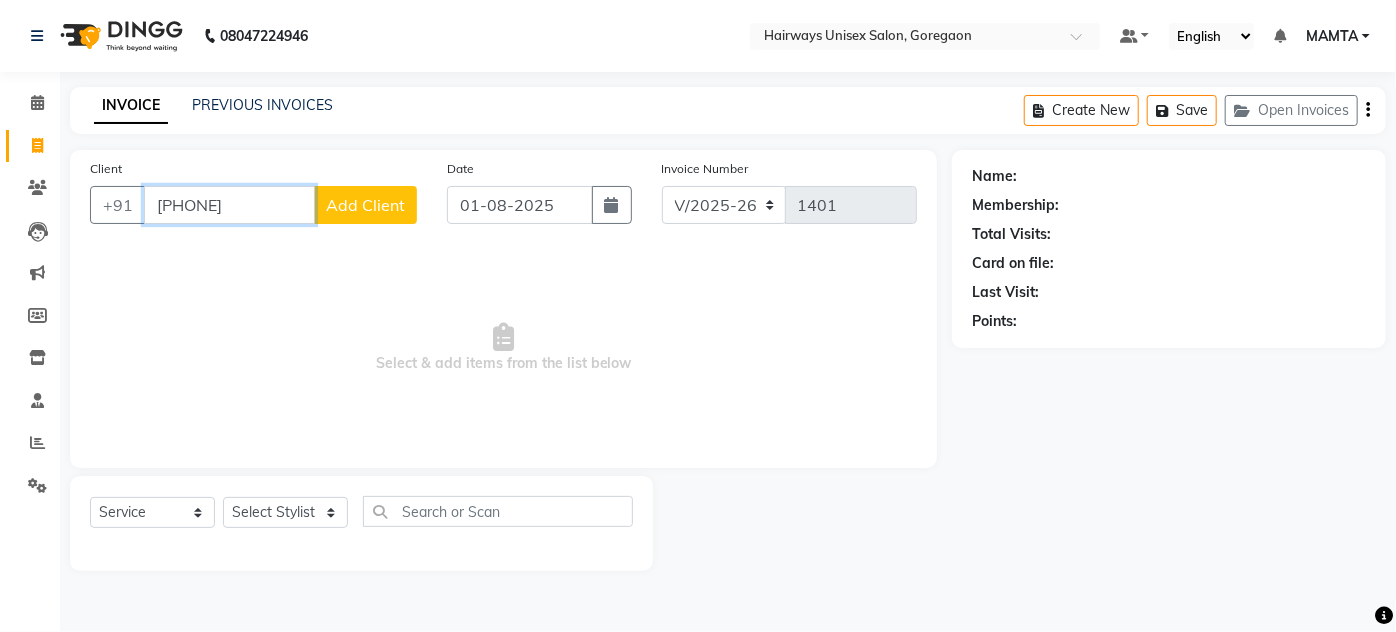 type on "[PHONE]" 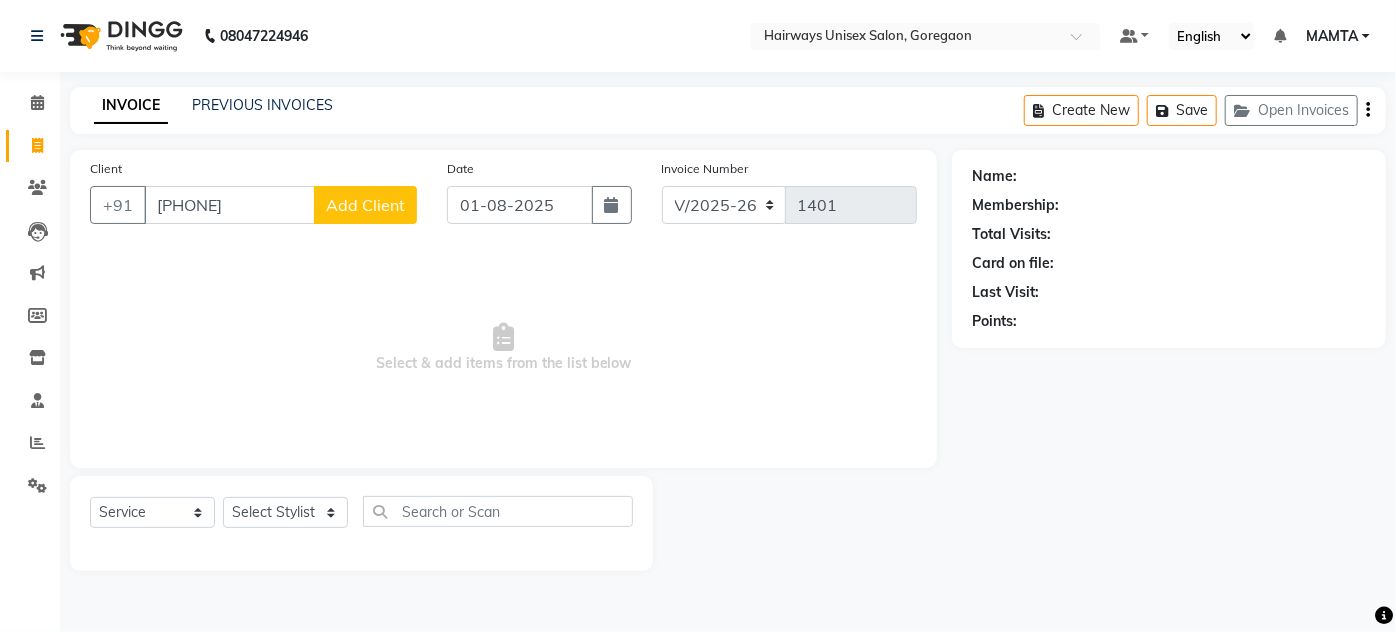 click on "Add Client" 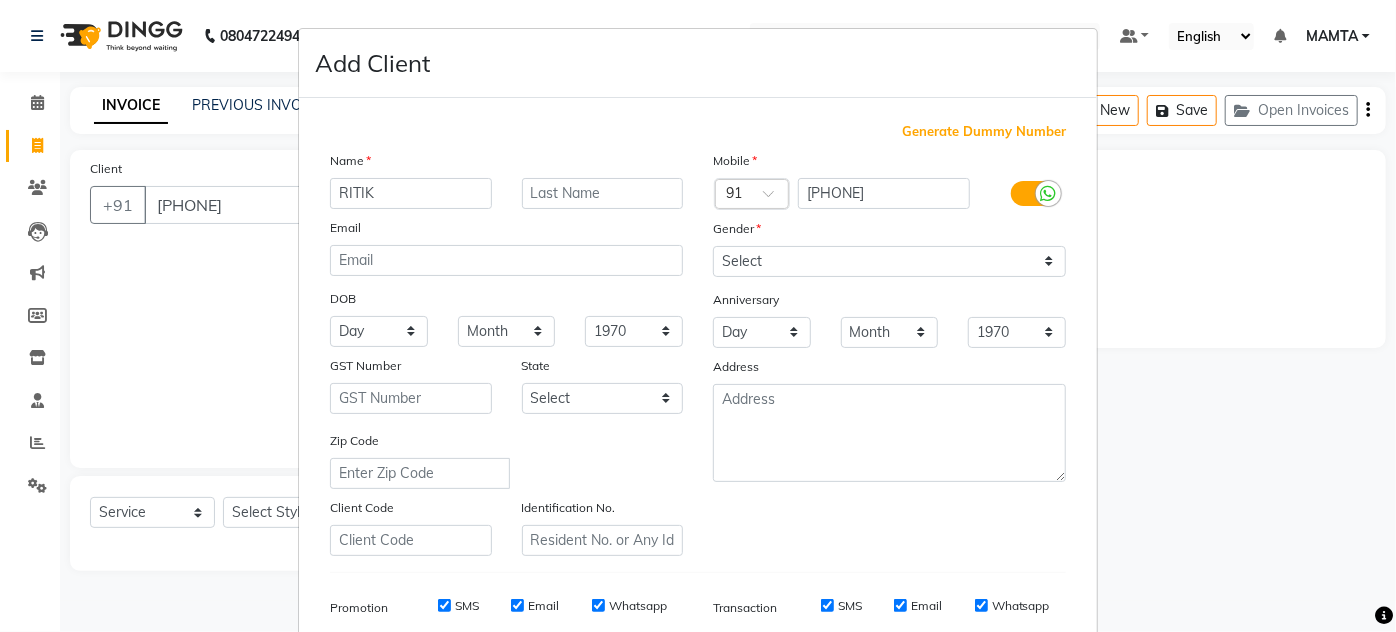 type on "RITIK" 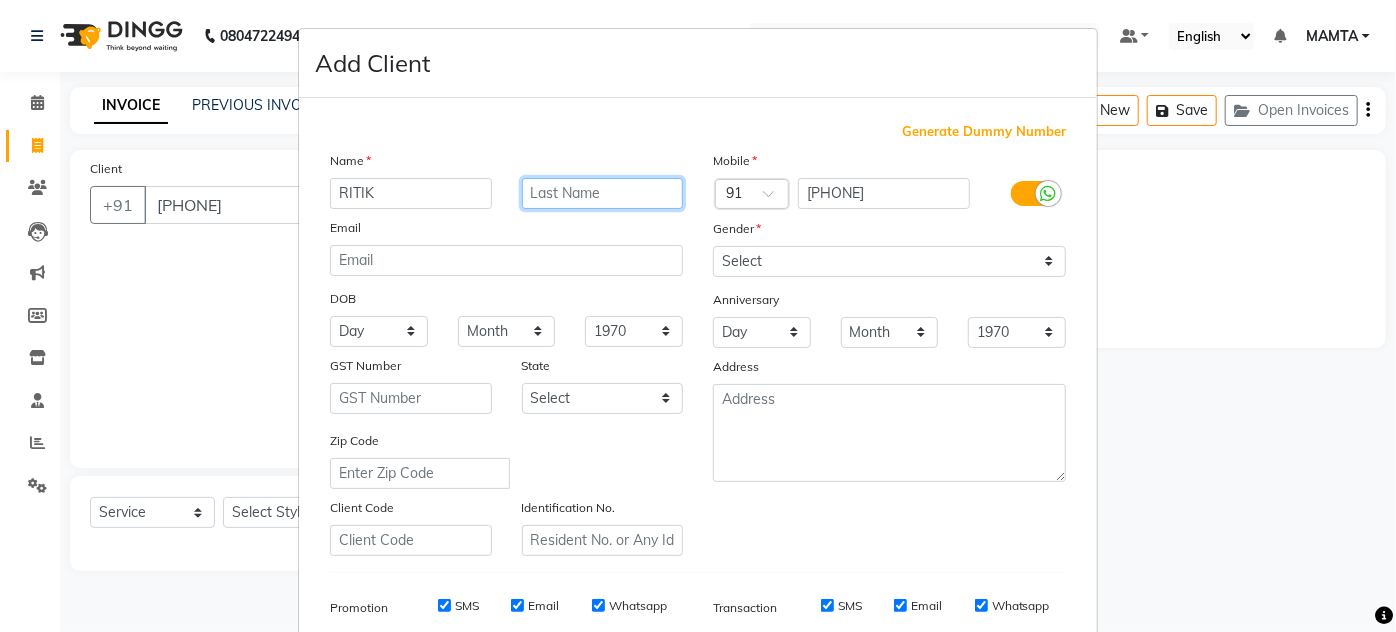 click at bounding box center [603, 193] 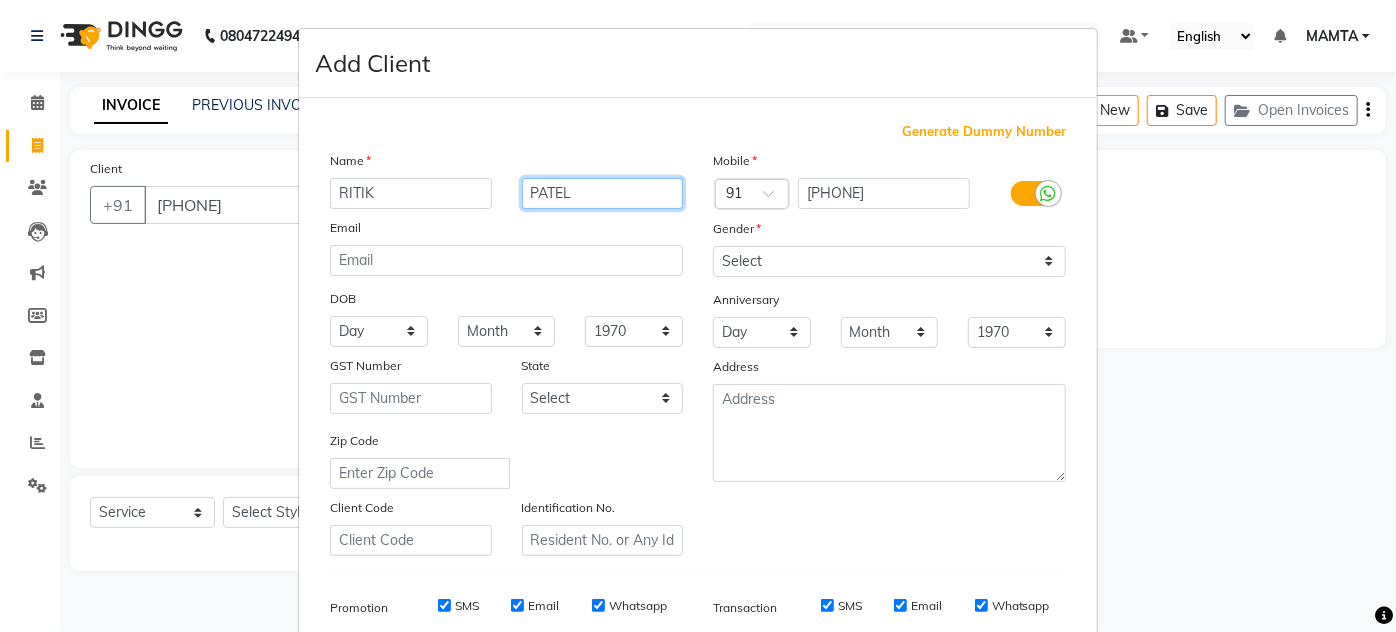 type on "PATEL" 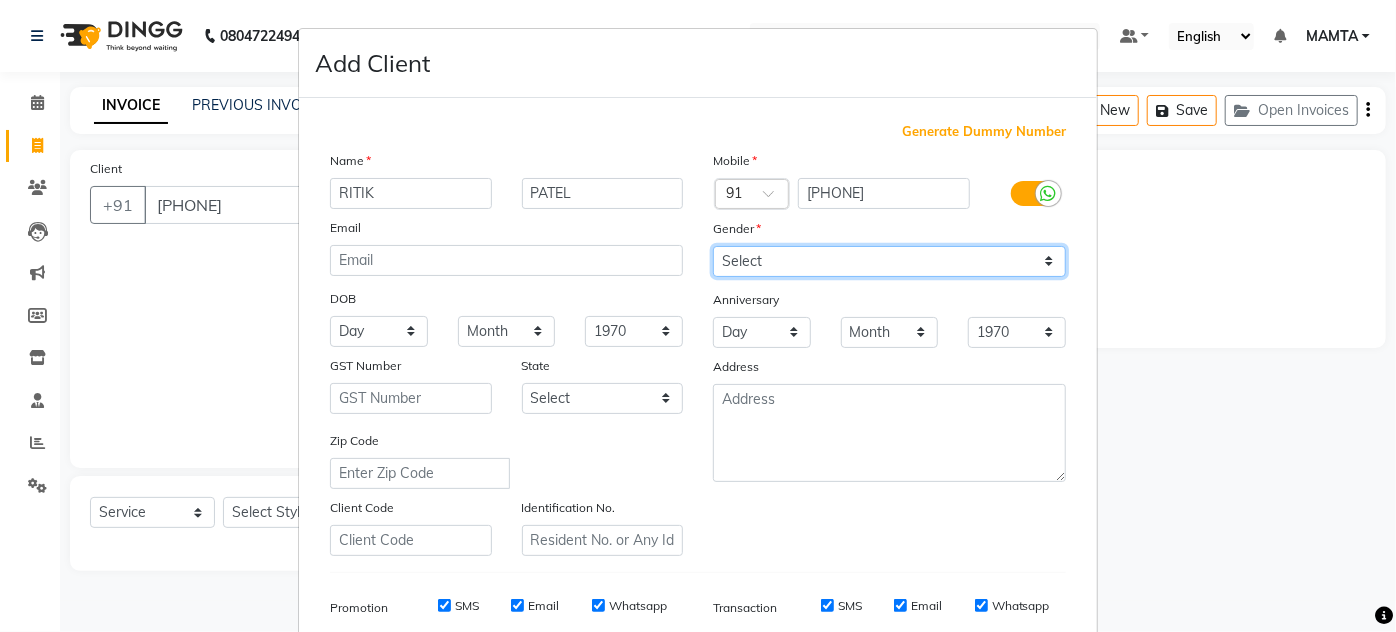 click on "Select Male Female Other Prefer Not To Say" at bounding box center [889, 261] 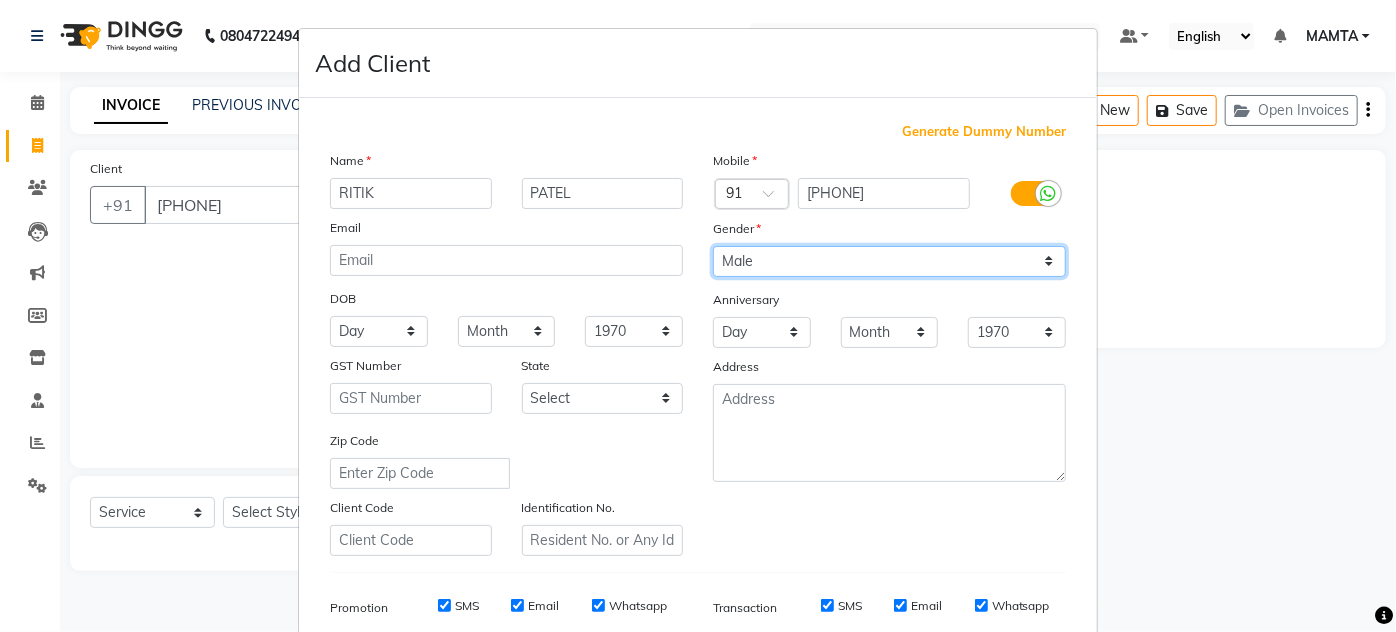 click on "Select Male Female Other Prefer Not To Say" at bounding box center (889, 261) 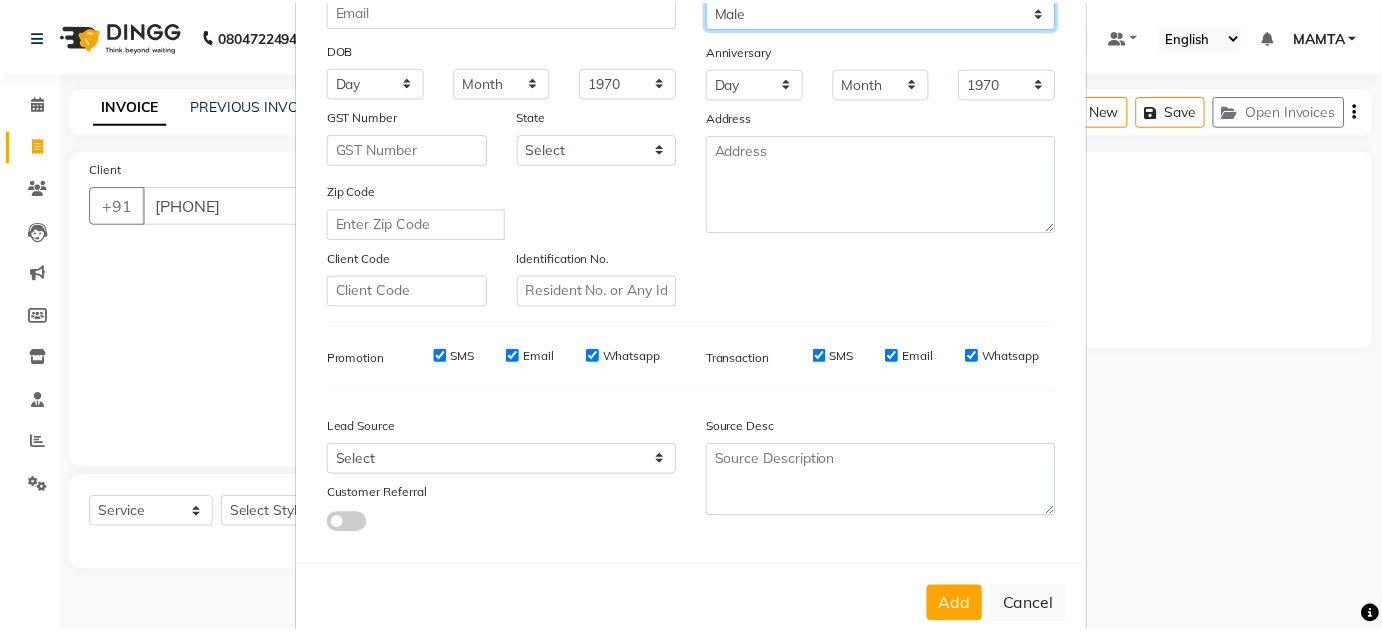 scroll, scrollTop: 290, scrollLeft: 0, axis: vertical 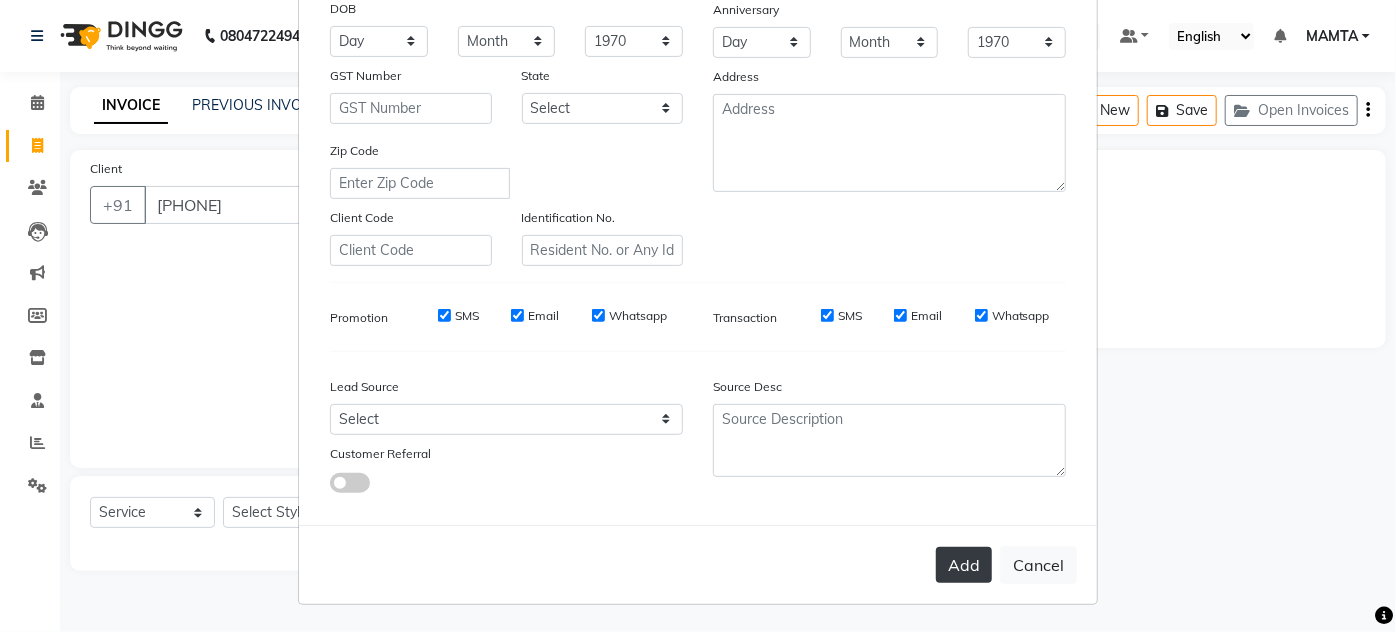 click on "Add" at bounding box center (964, 565) 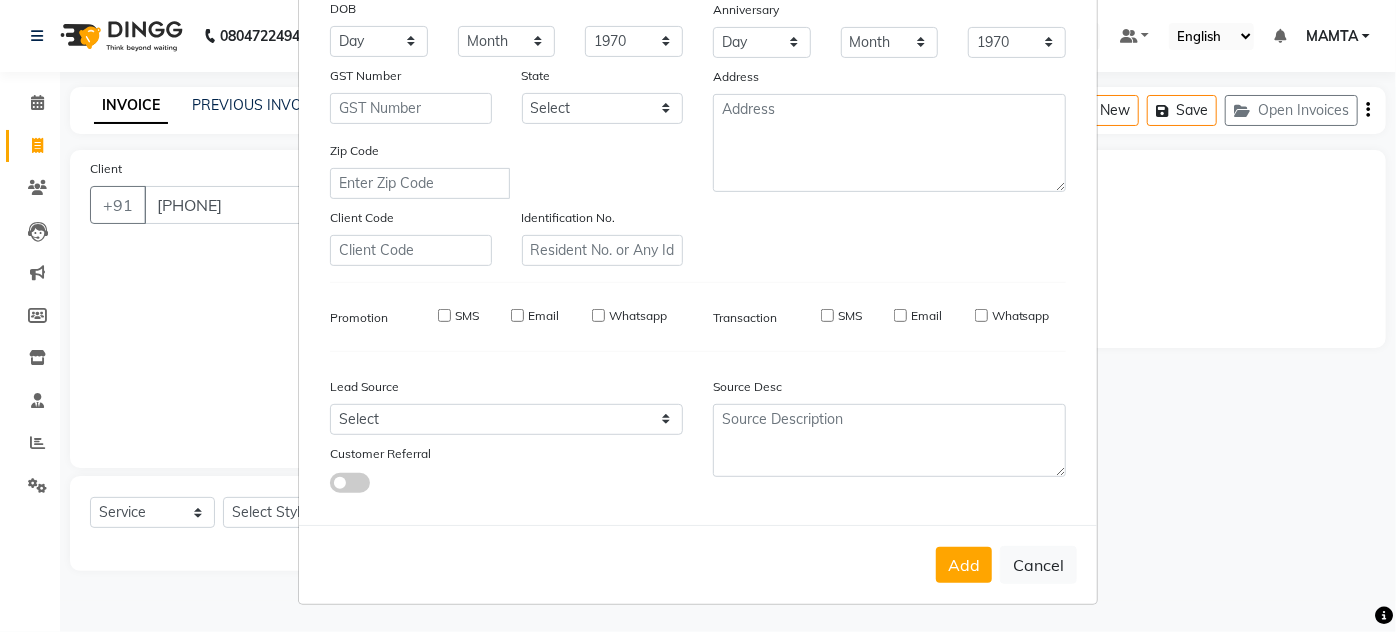 type on "98******19" 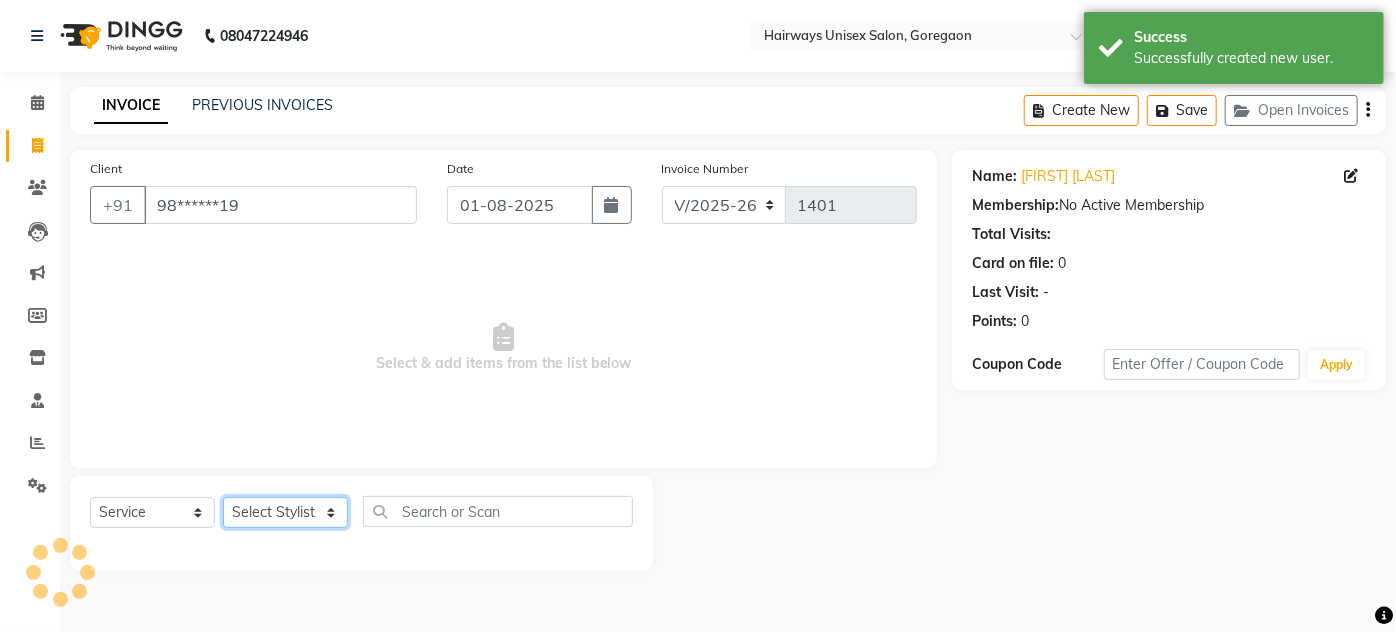 click on "Select Stylist AHSAN AZAD IMRAN Kamal Salmani KASHISH MAMTA POOJA PUMMY RAJA SADDAM SAMEER SULTAN TALIB ZAFAR ZAHID" 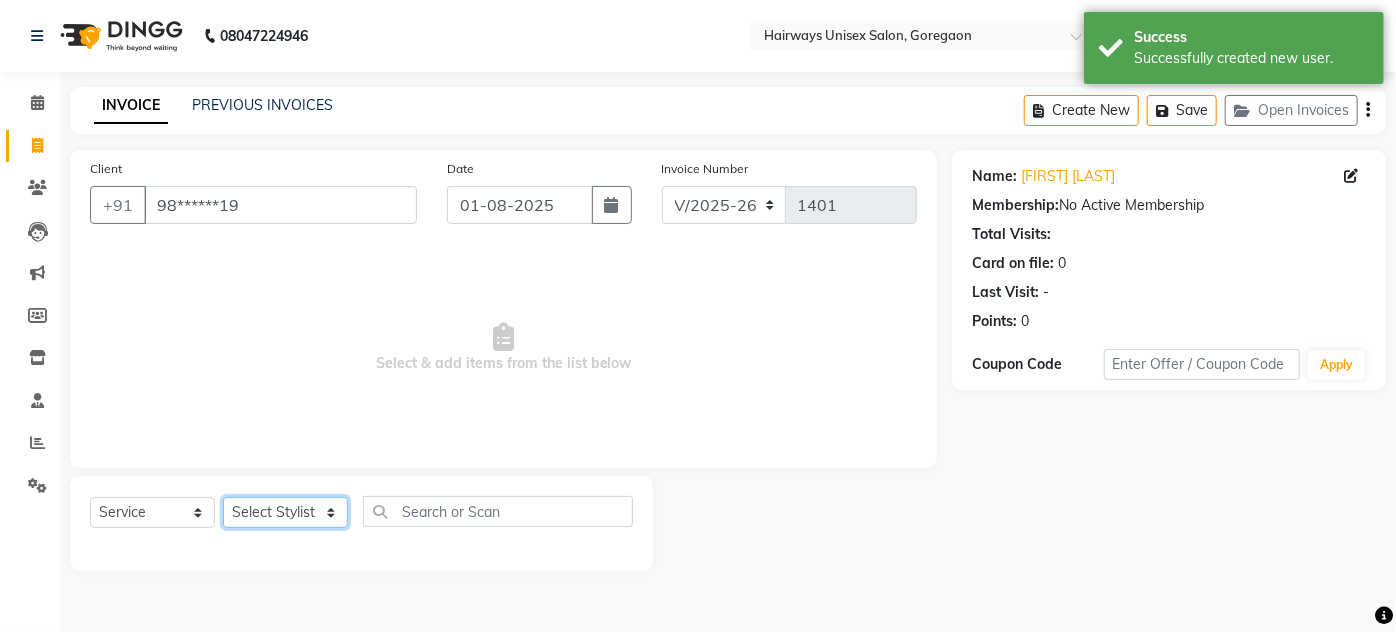 select on "[NUMBER]" 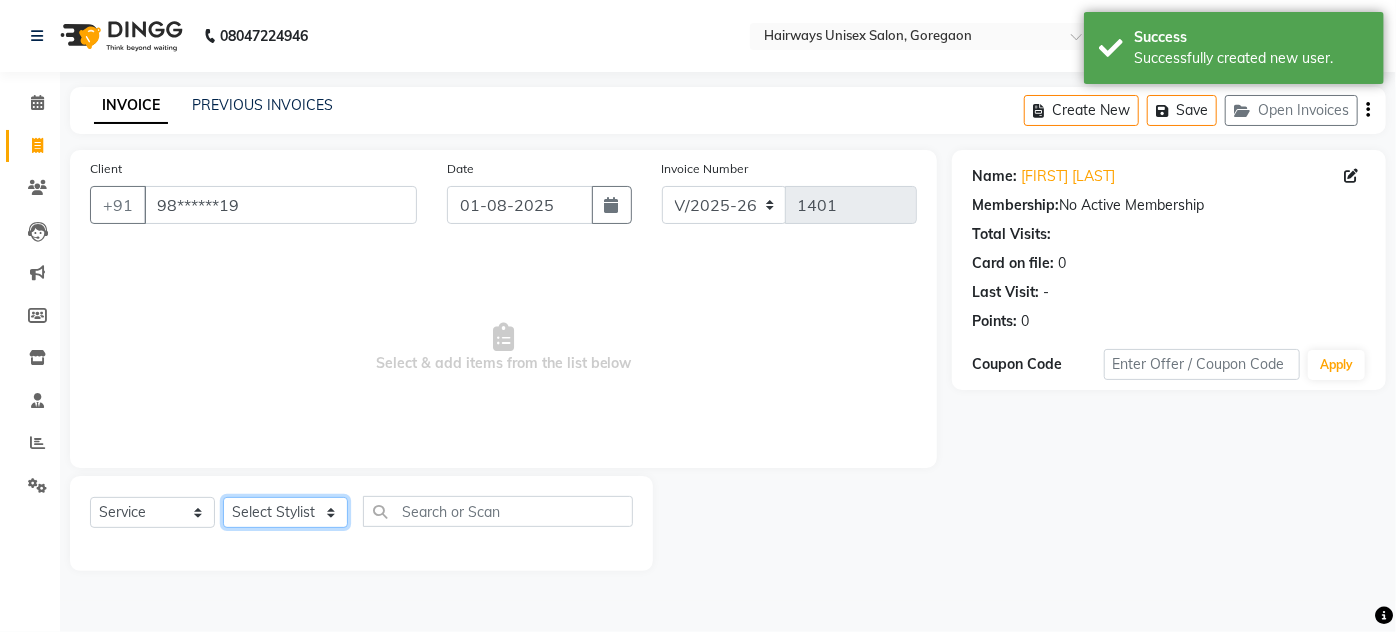 click on "Select Stylist AHSAN AZAD IMRAN Kamal Salmani KASHISH MAMTA POOJA PUMMY RAJA SADDAM SAMEER SULTAN TALIB ZAFAR ZAHID" 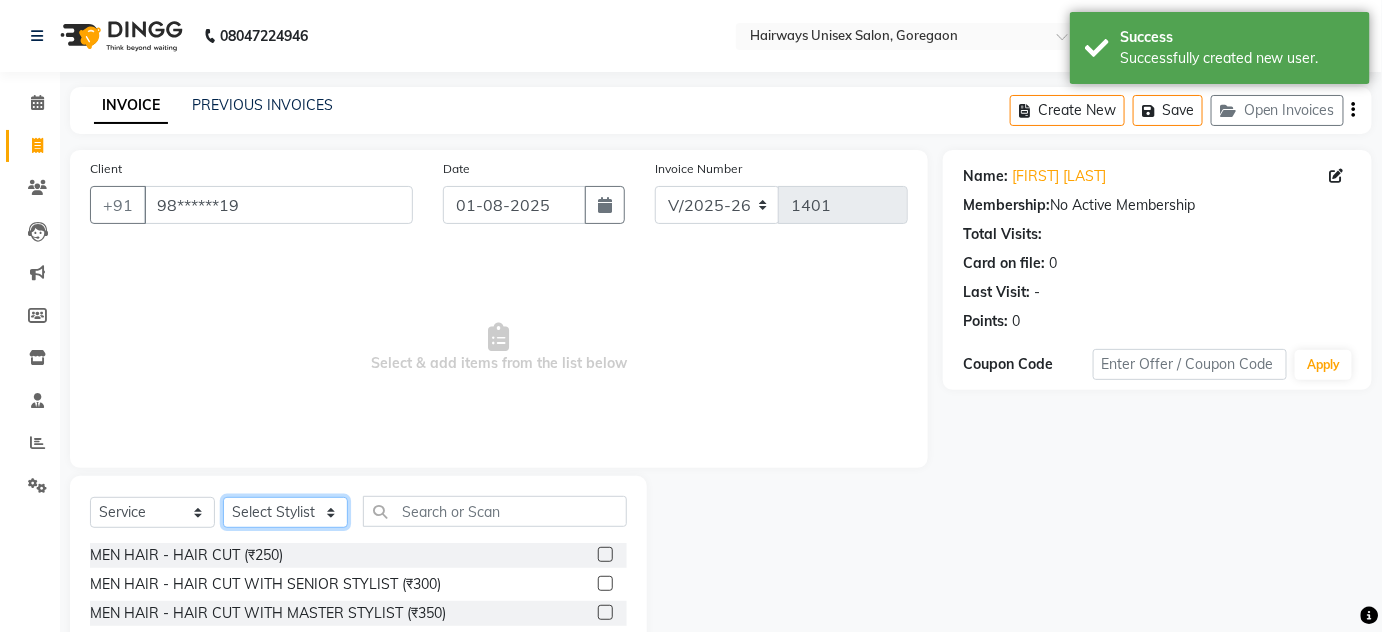 scroll, scrollTop: 168, scrollLeft: 0, axis: vertical 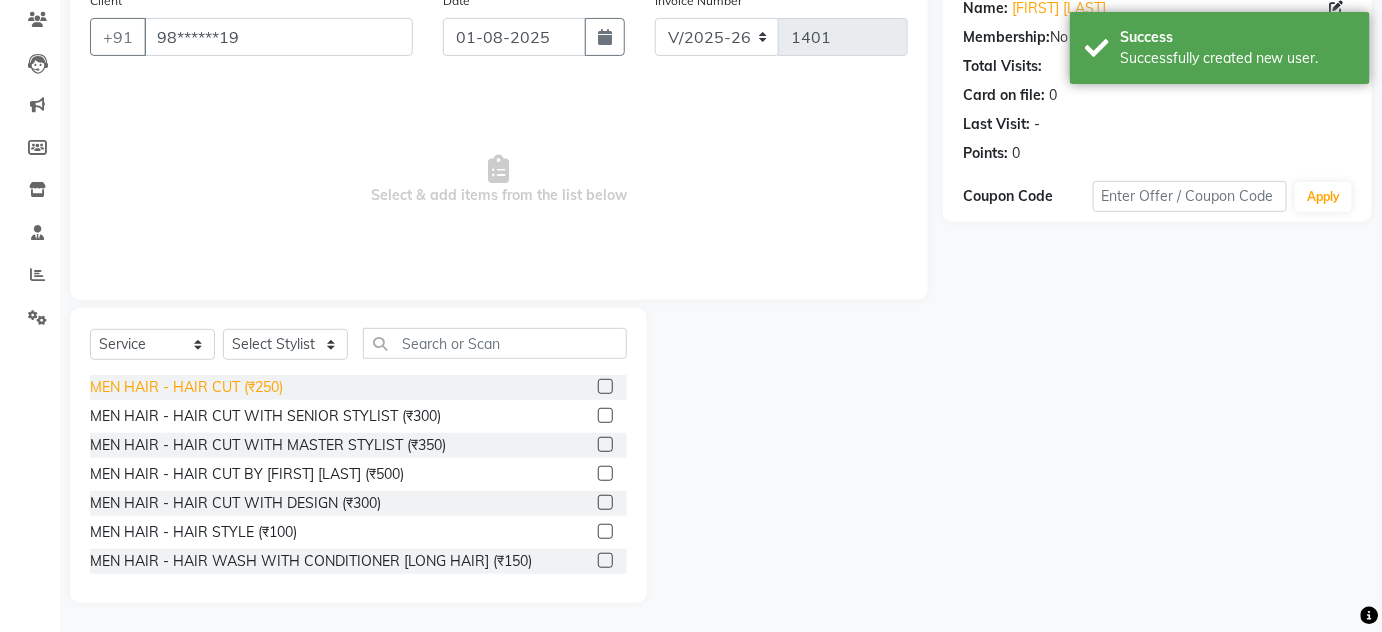click on "MEN HAIR - HAIR CUT (₹250)" 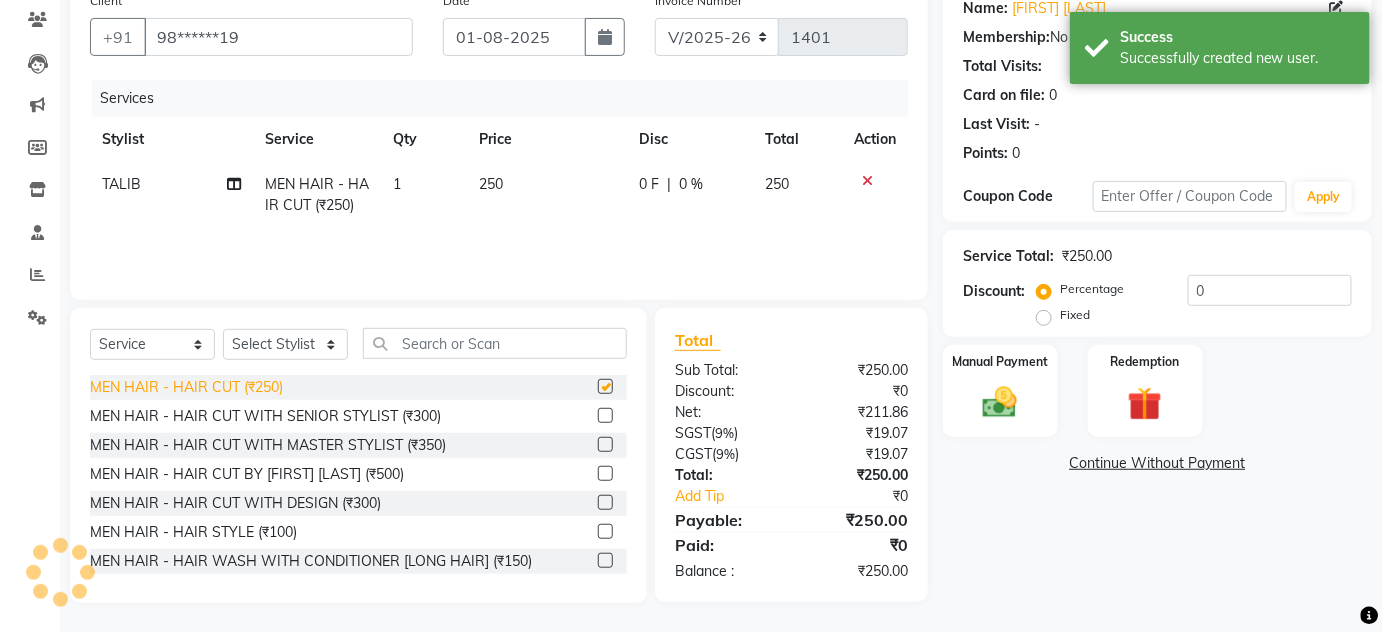 checkbox on "false" 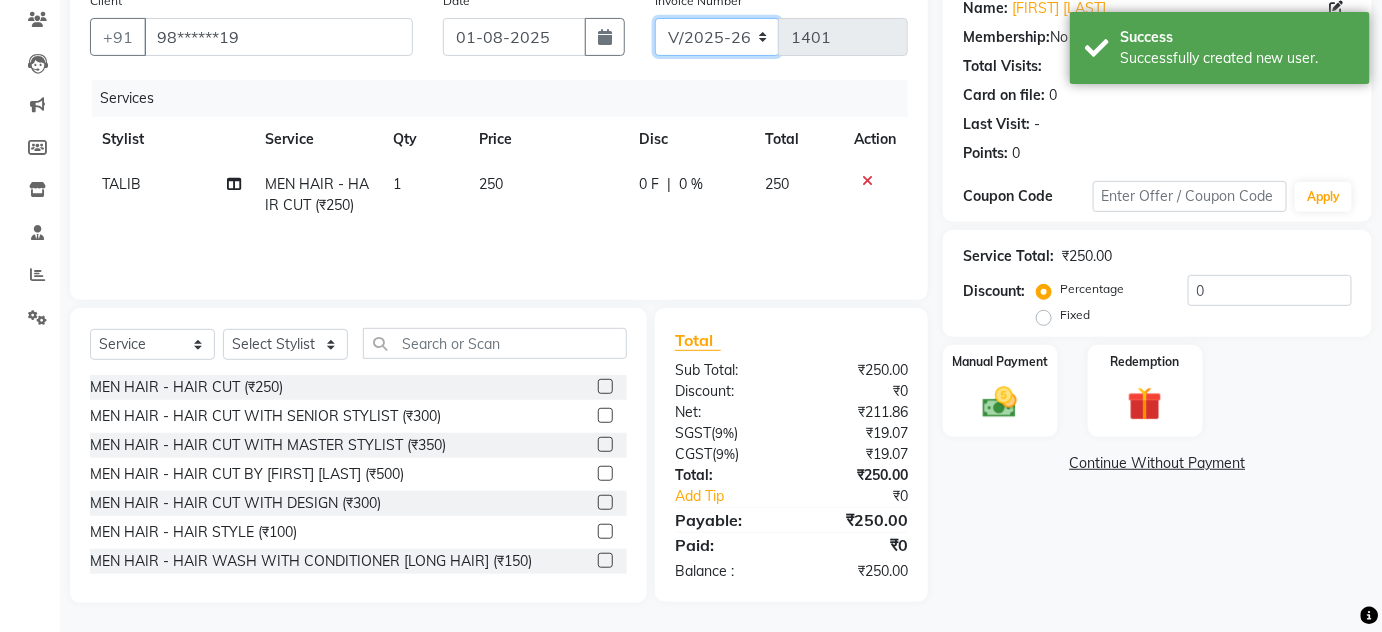 click on "INV/25-26 V/2025-26" 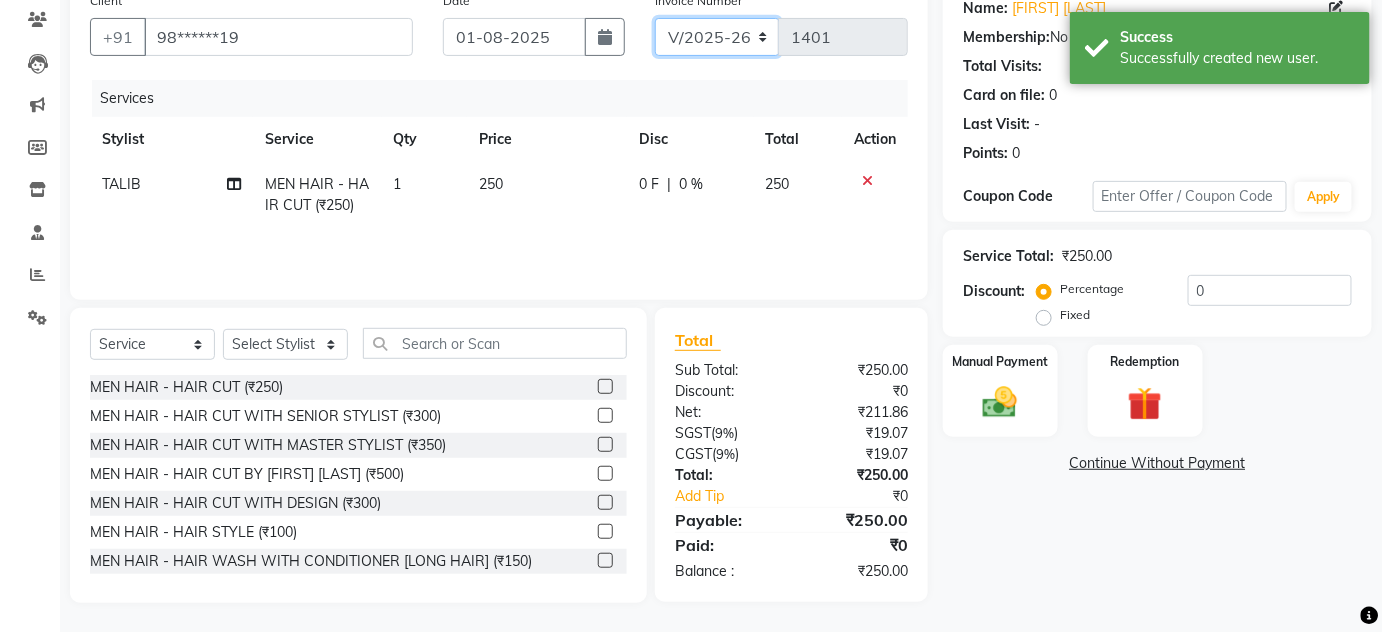 select on "8645" 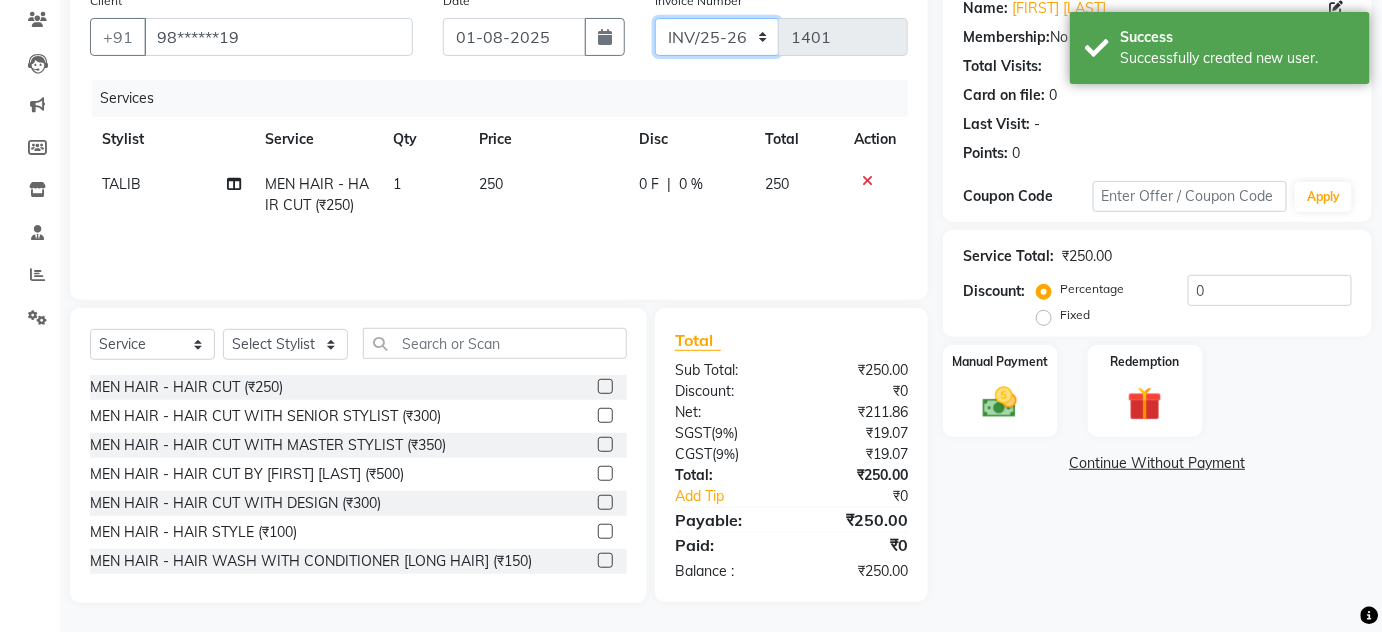 click on "INV/25-26 V/2025-26" 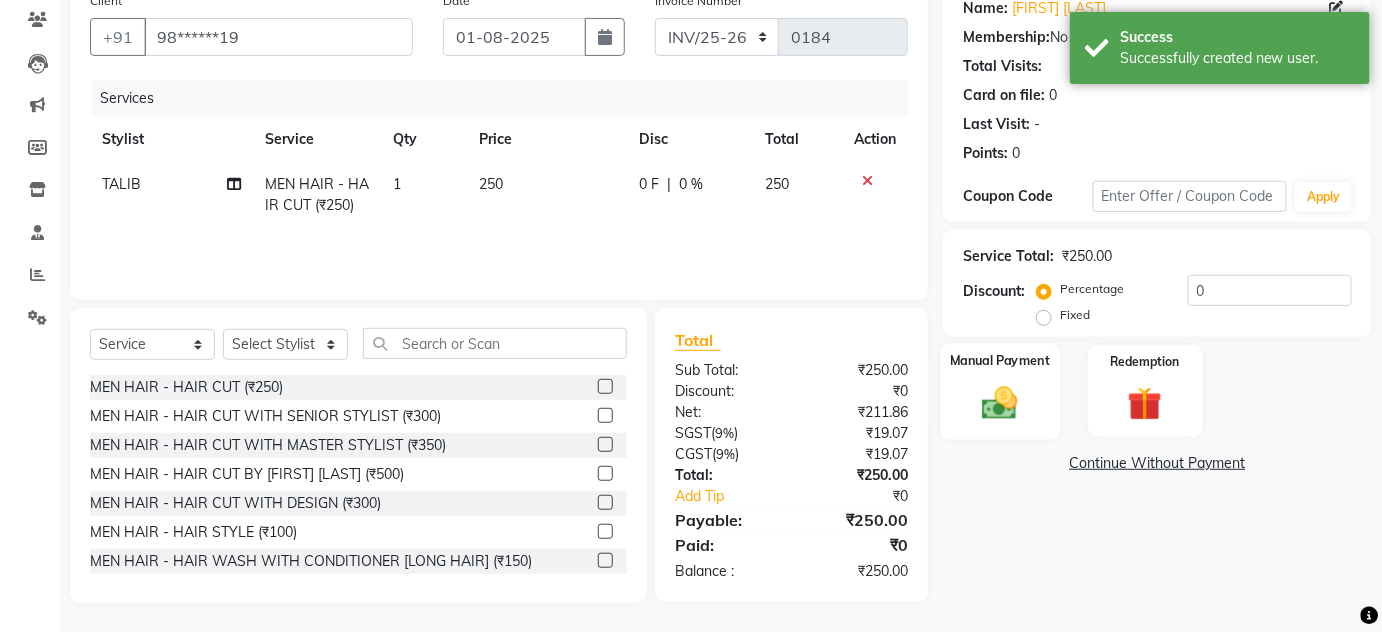 click 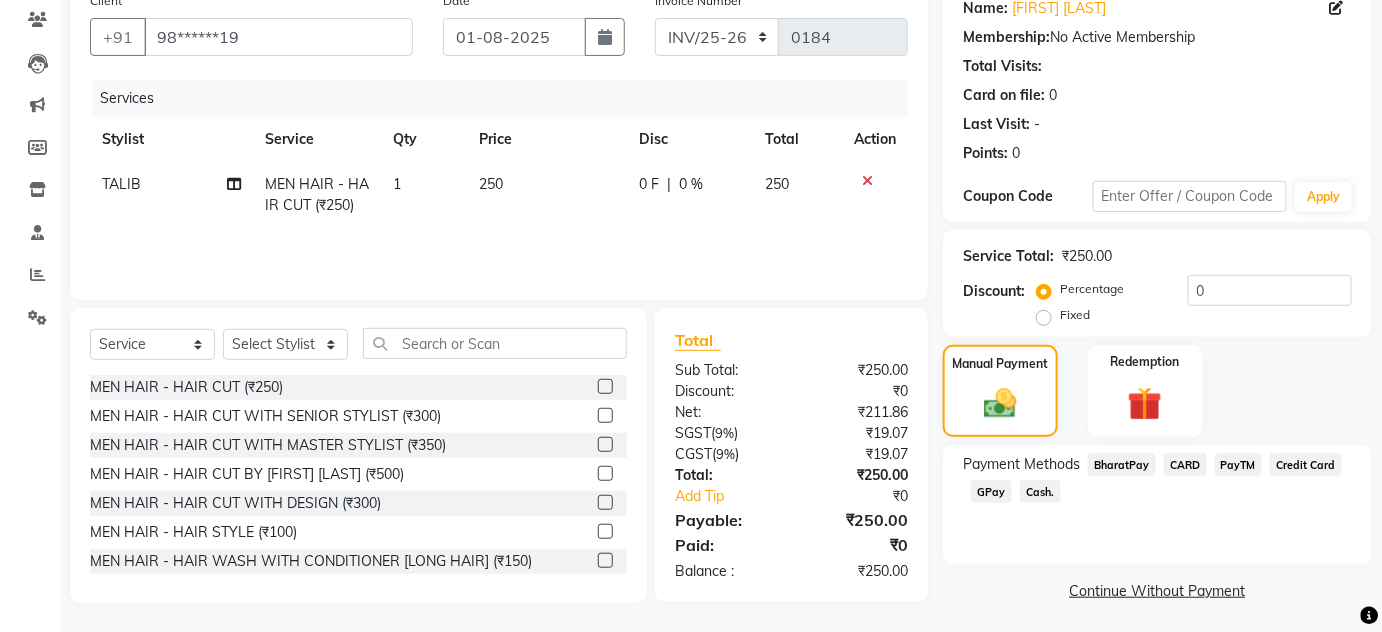 scroll, scrollTop: 0, scrollLeft: 0, axis: both 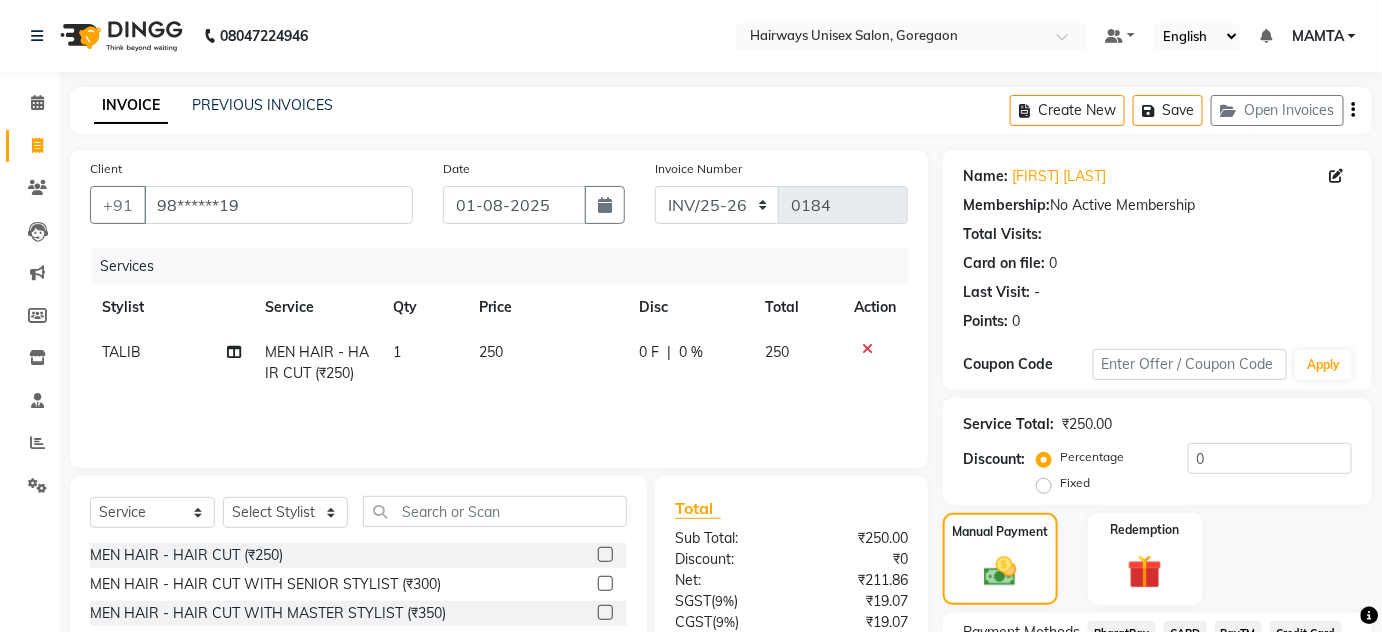 click 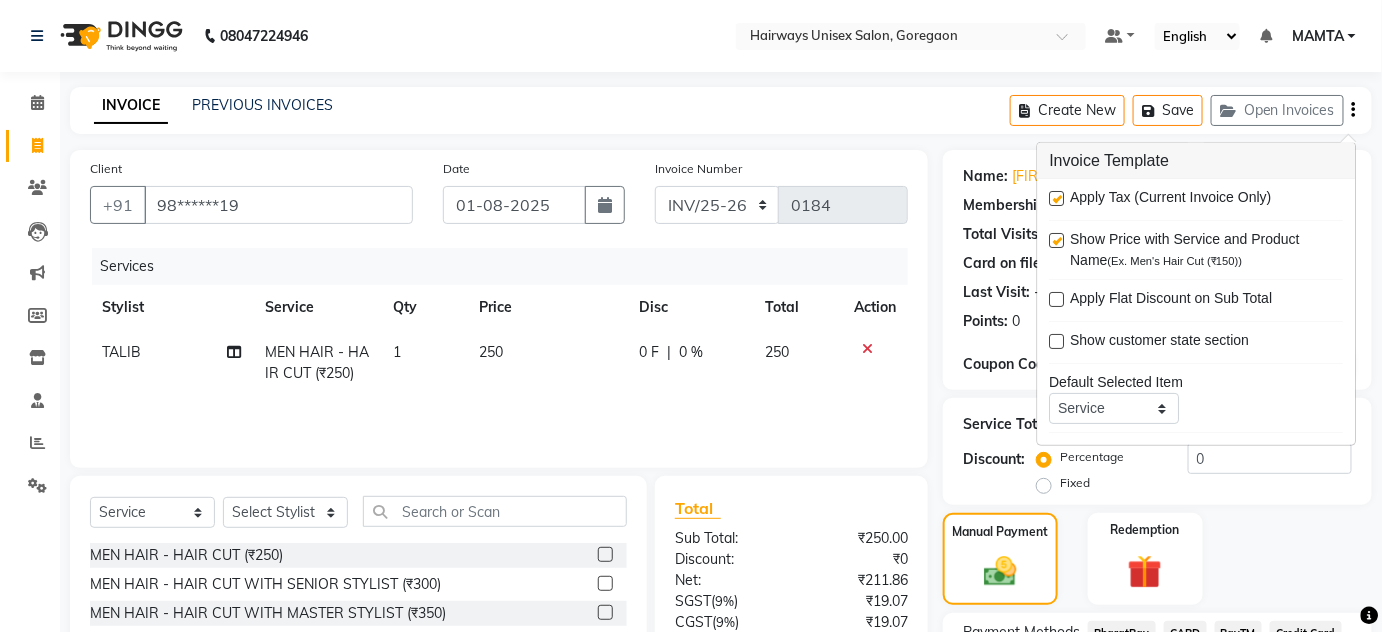 click at bounding box center [1057, 198] 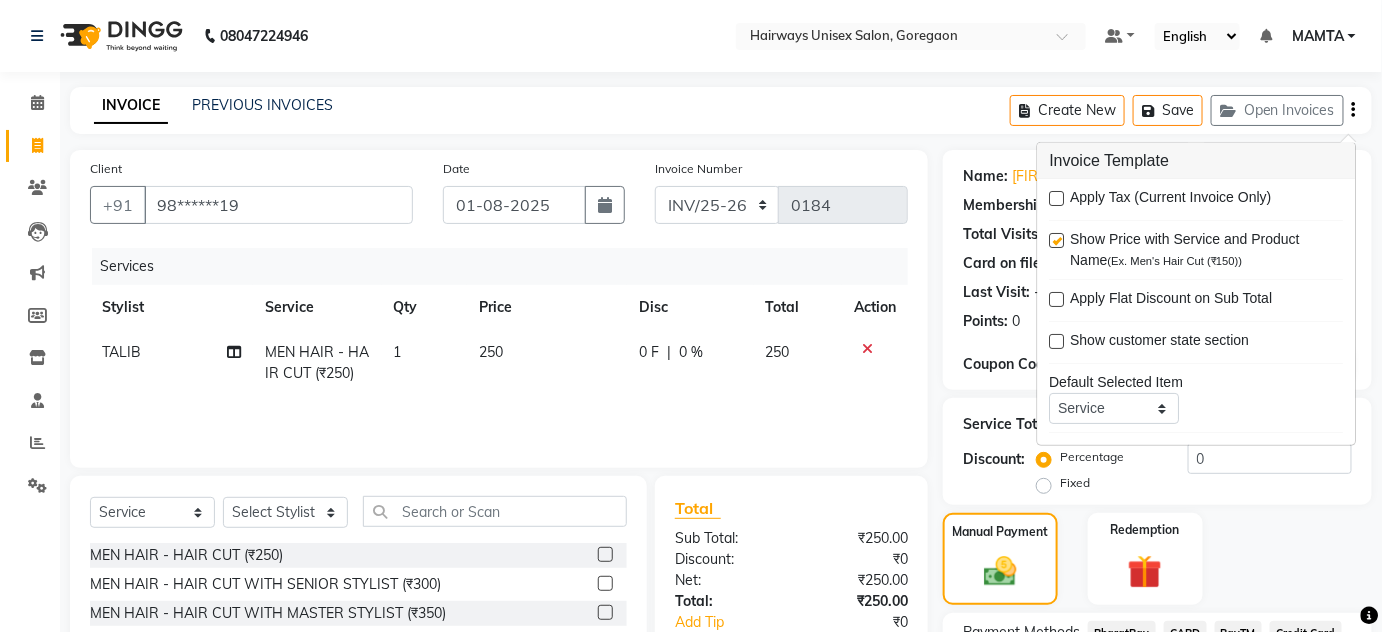 click on "INVOICE PREVIOUS INVOICES Create New   Save   Open Invoices" 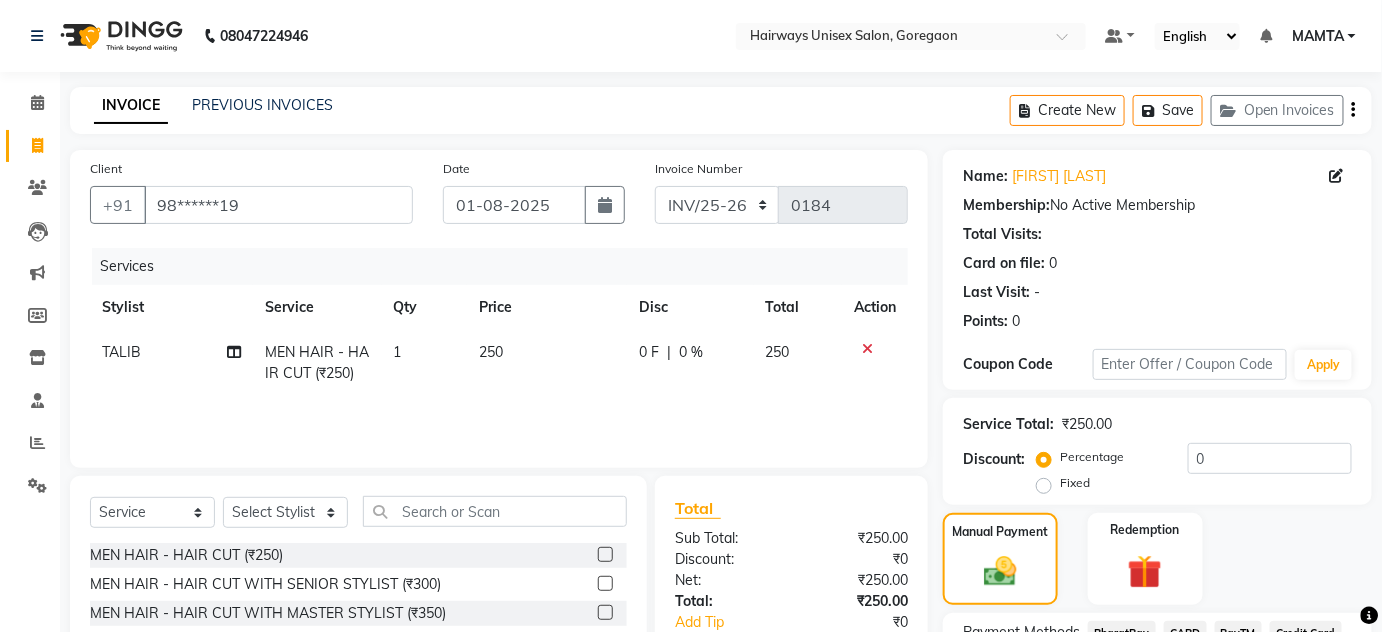 scroll, scrollTop: 171, scrollLeft: 0, axis: vertical 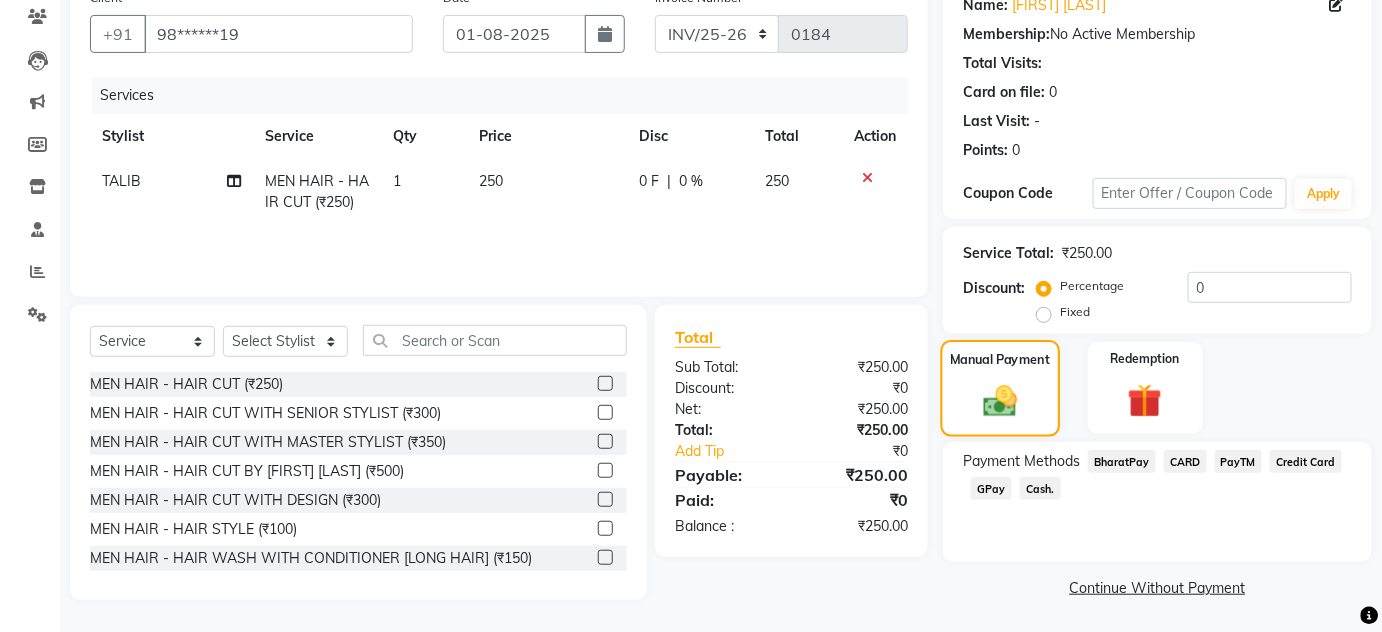 click 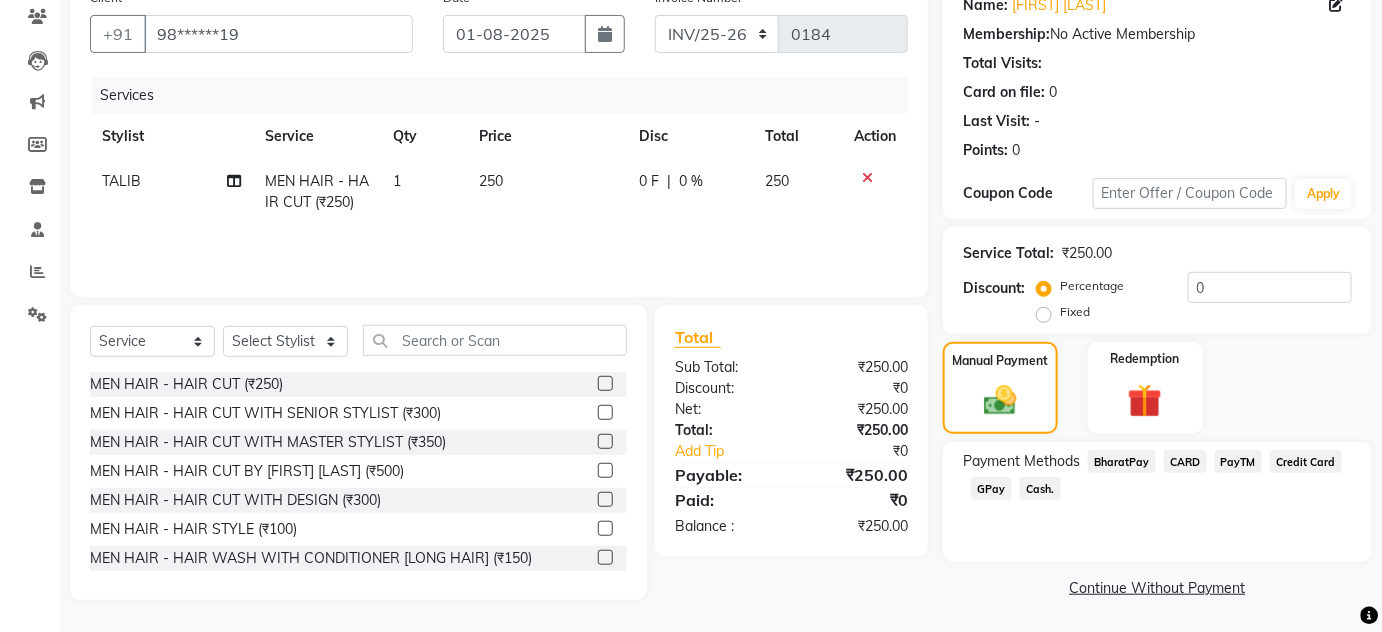 click on "GPay" 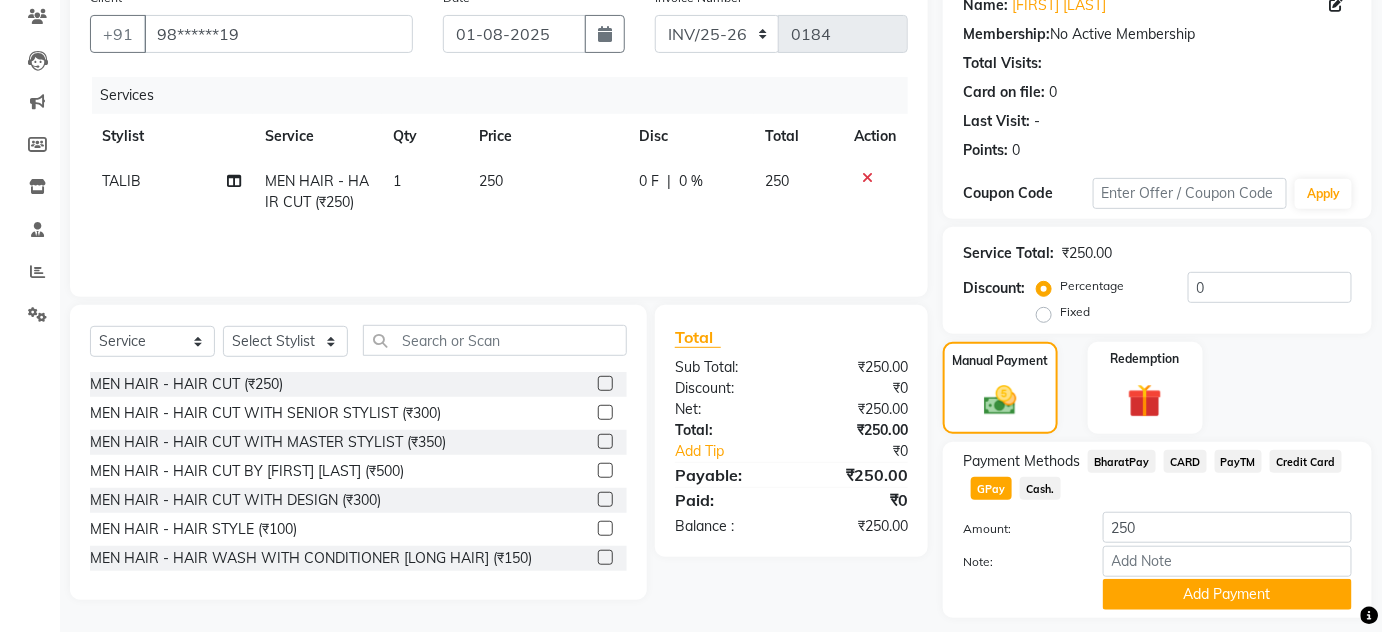 click on "Cash." 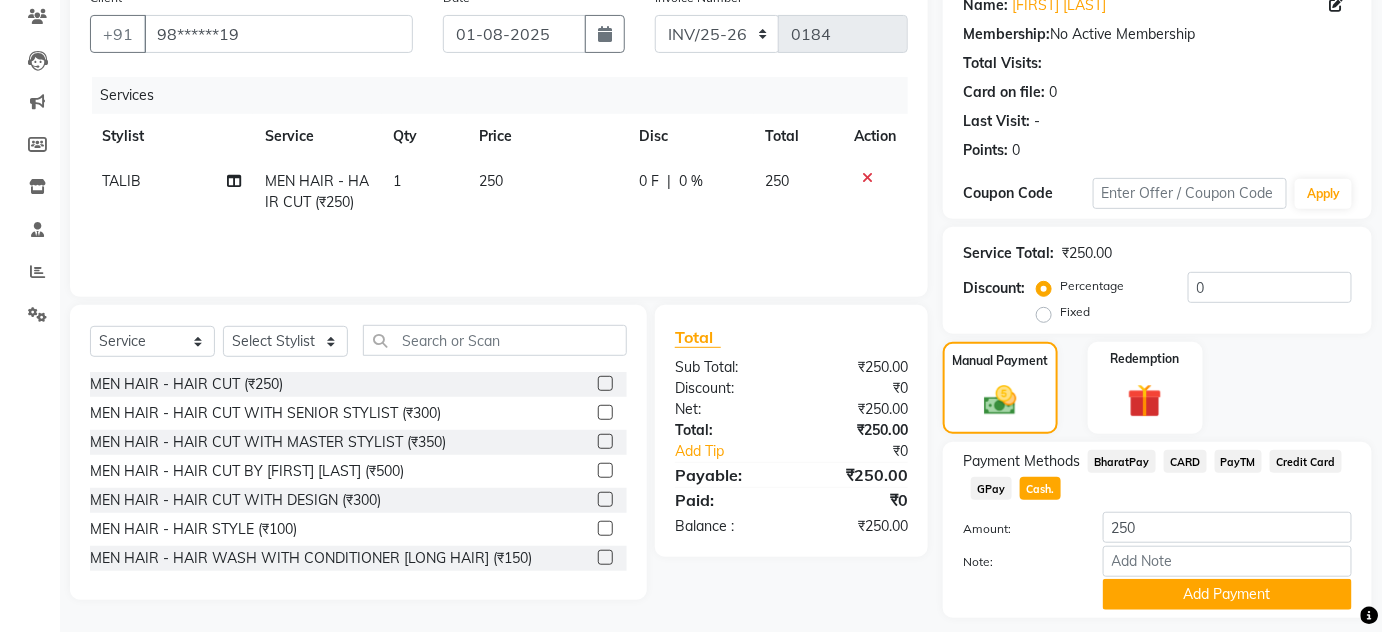 click on "Cash." 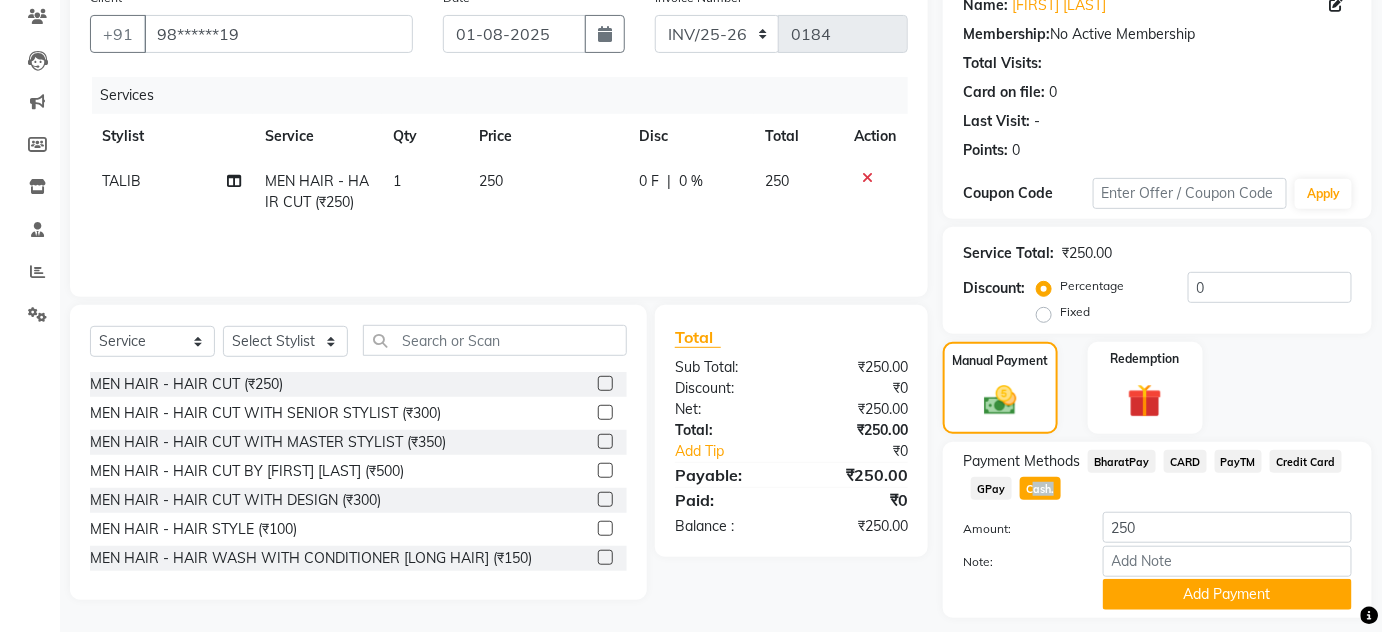 click on "Cash." 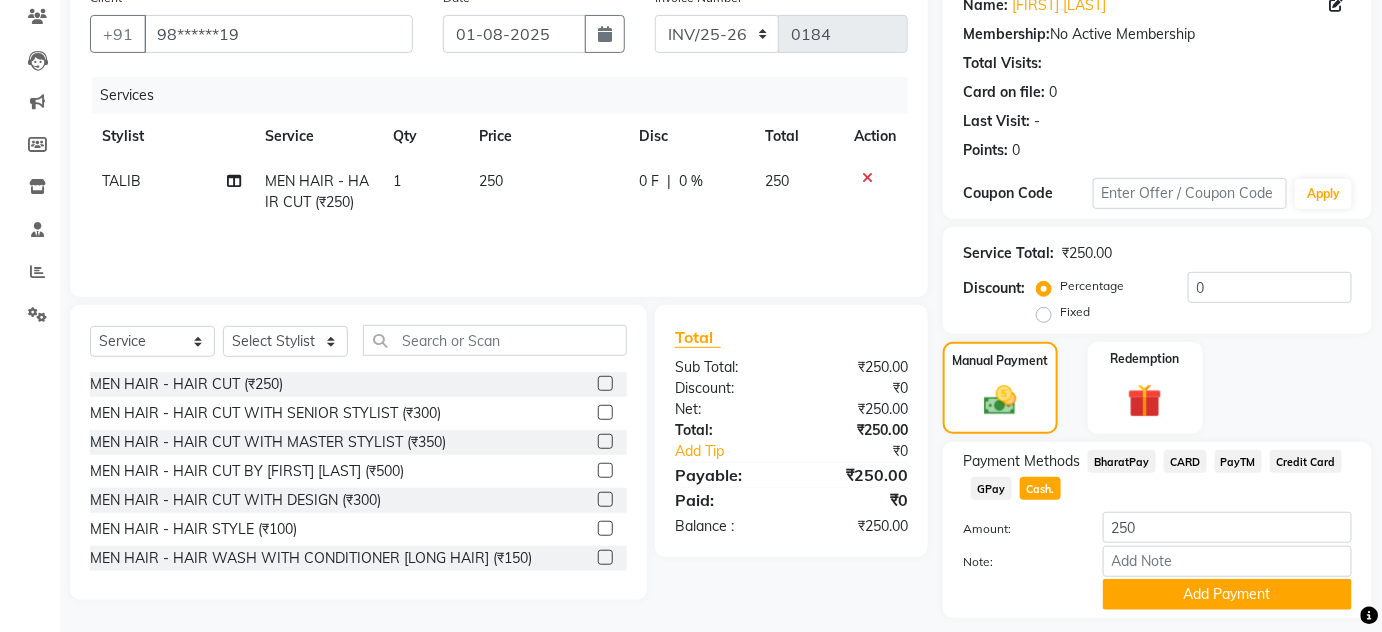 click on "Payment Methods BharatPay CARD PayTM Credit Card GPay Cash. Amount: 250 Note: Add Payment" 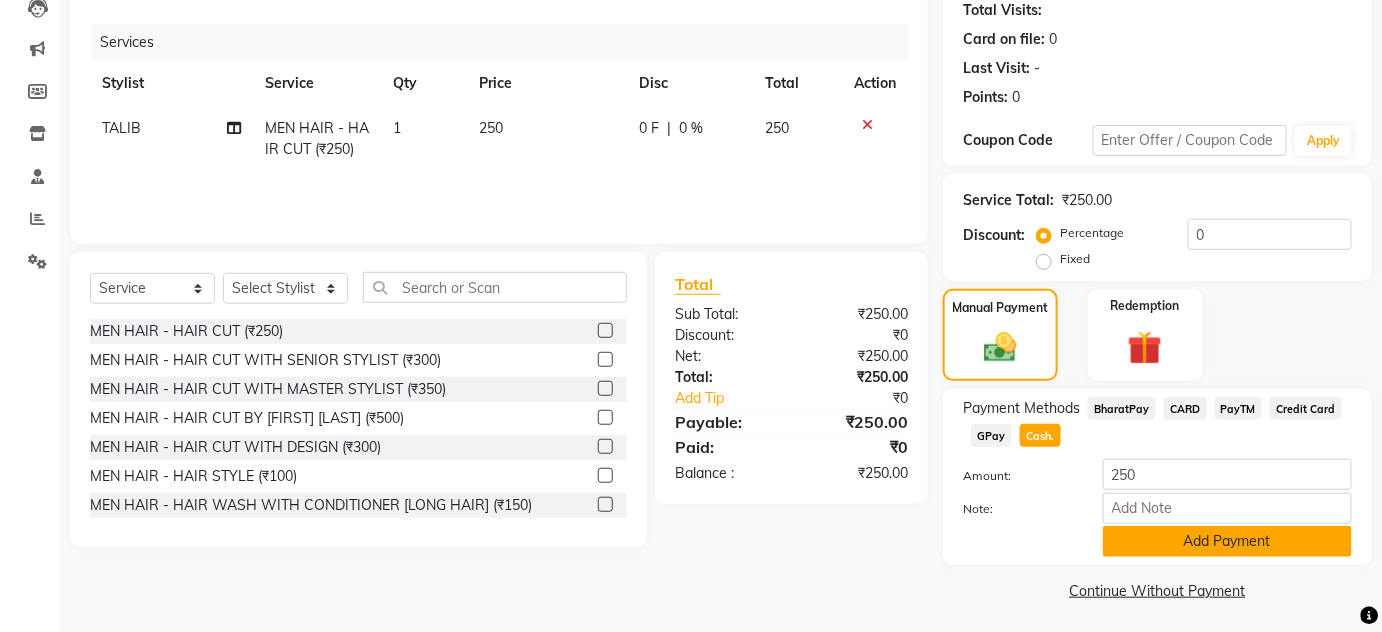 scroll, scrollTop: 227, scrollLeft: 0, axis: vertical 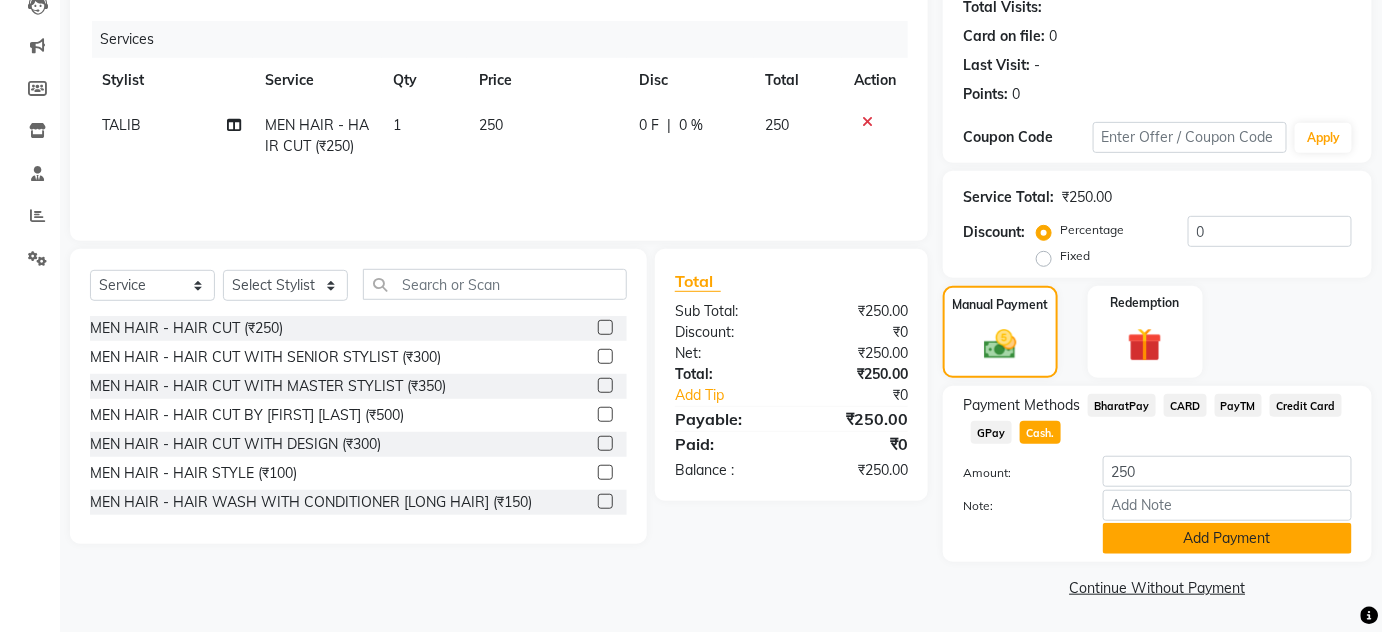click on "Add Payment" 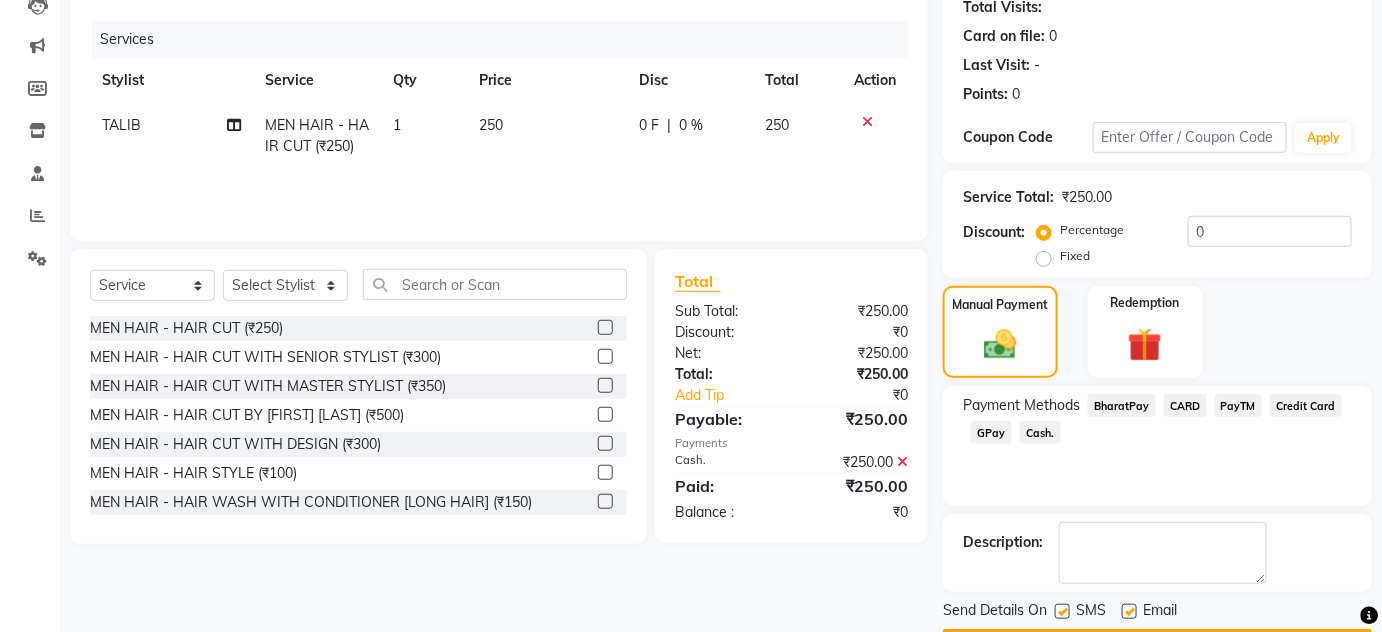 click 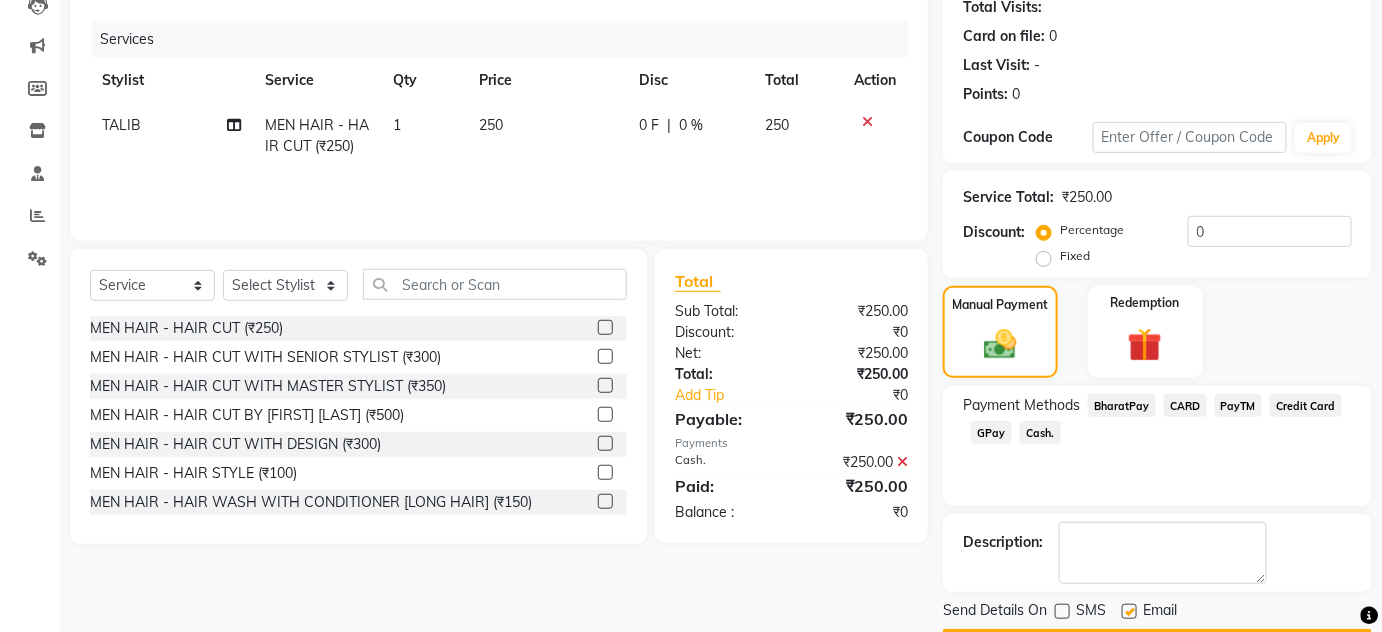 click 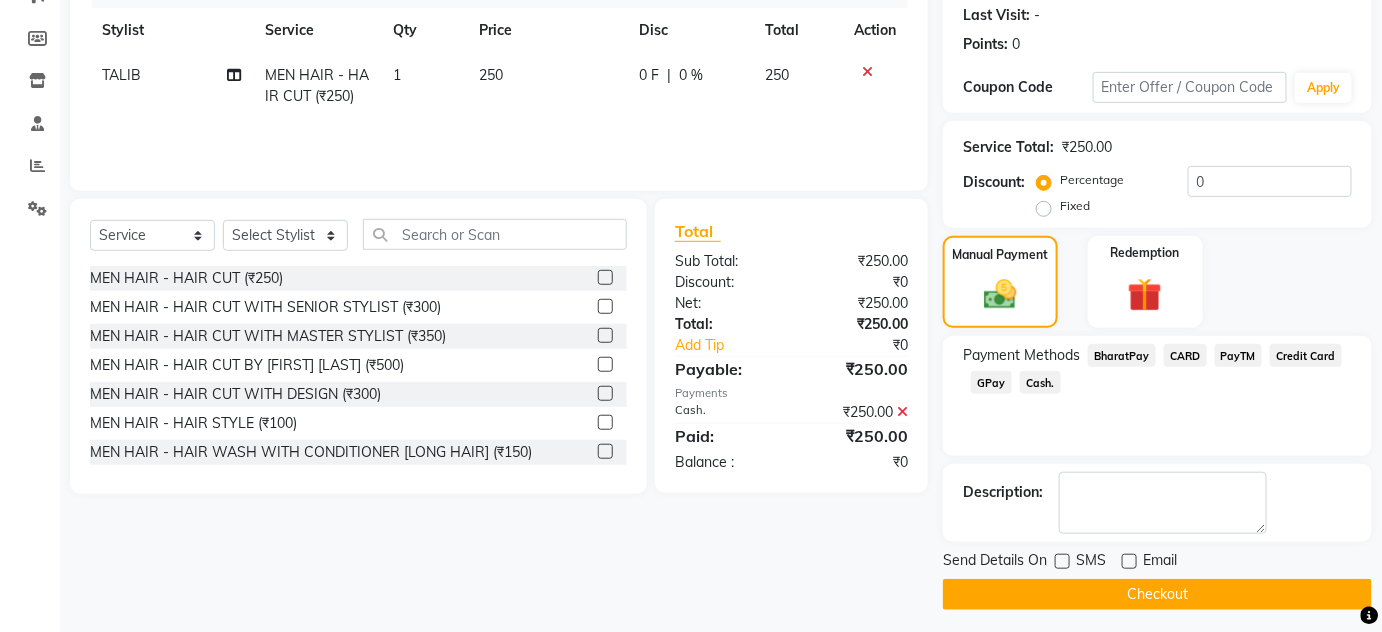 scroll, scrollTop: 283, scrollLeft: 0, axis: vertical 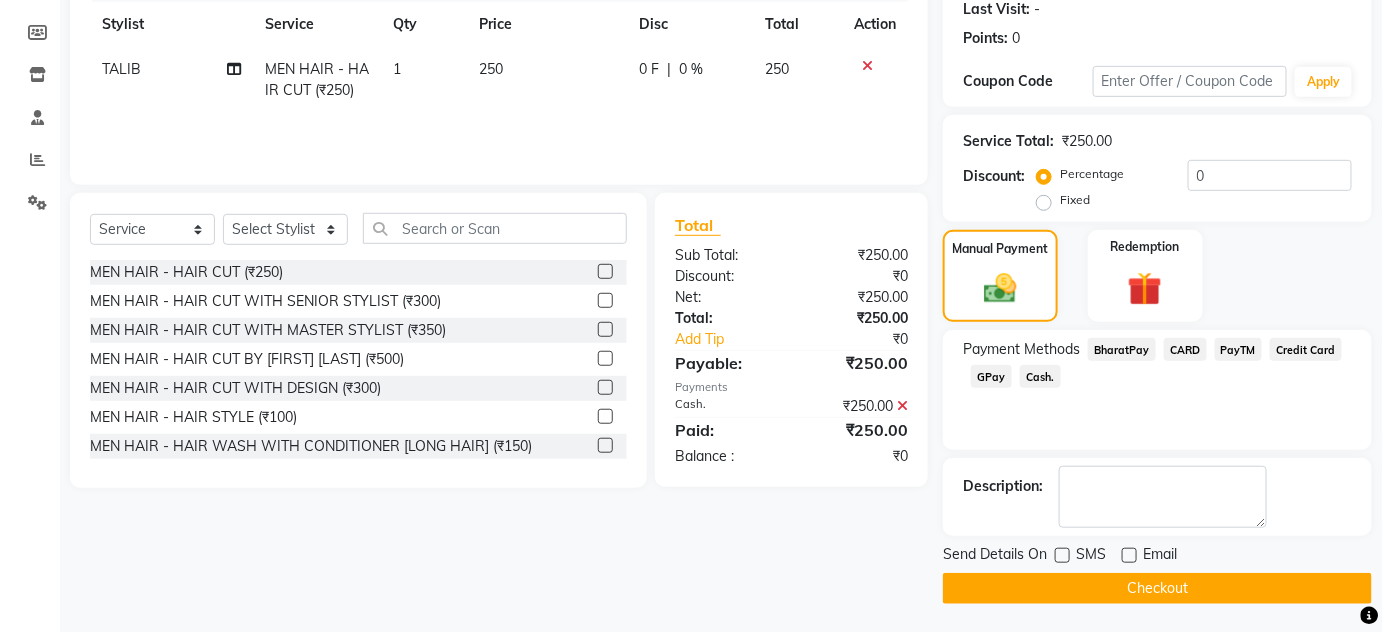 click on "Checkout" 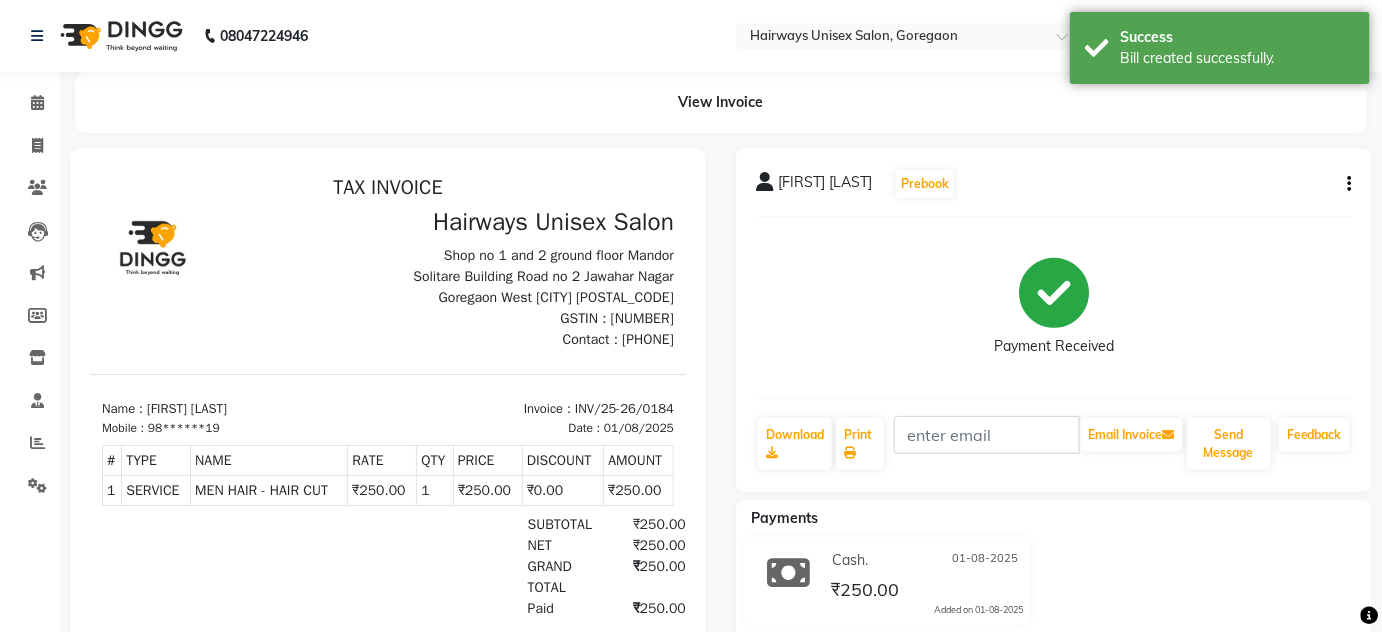 scroll, scrollTop: 0, scrollLeft: 0, axis: both 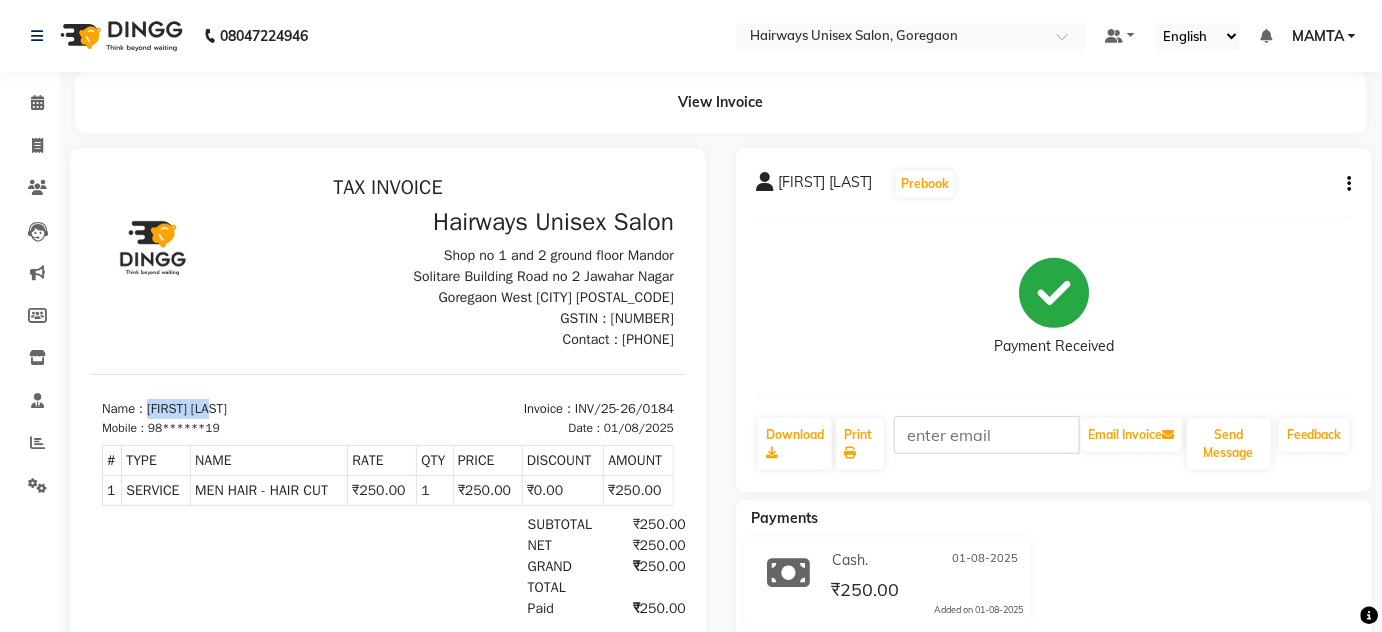drag, startPoint x: 150, startPoint y: 406, endPoint x: 268, endPoint y: 393, distance: 118.71394 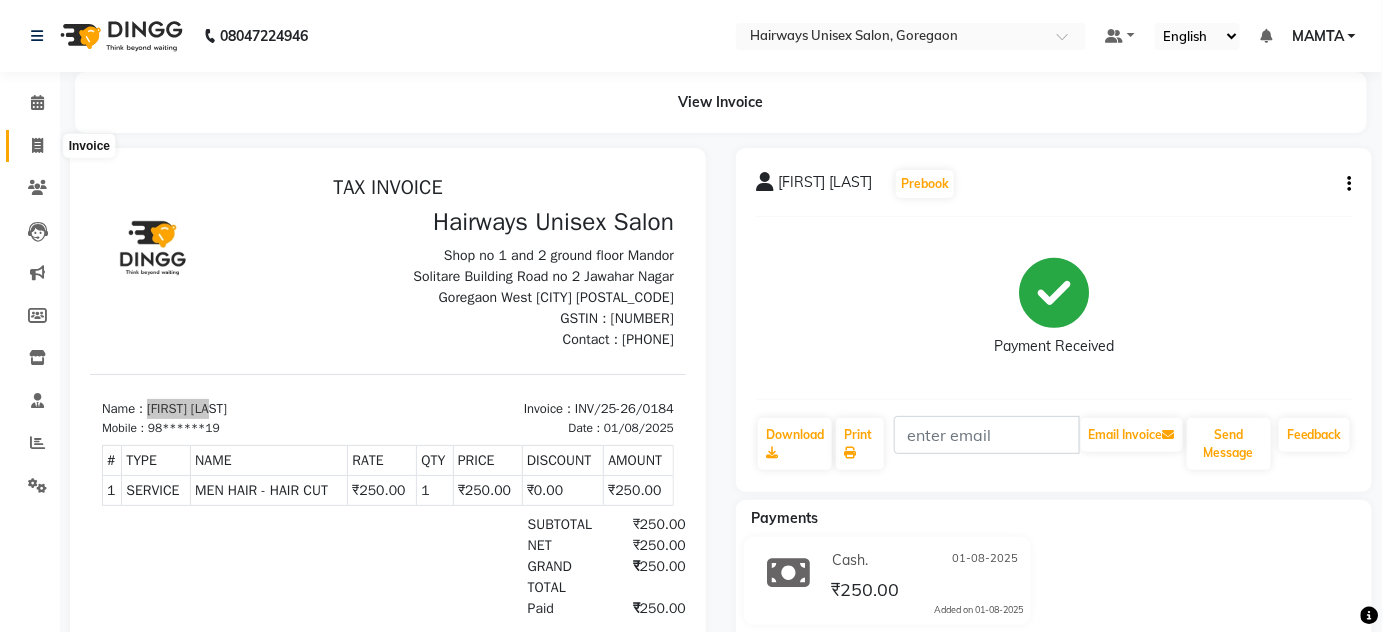 click 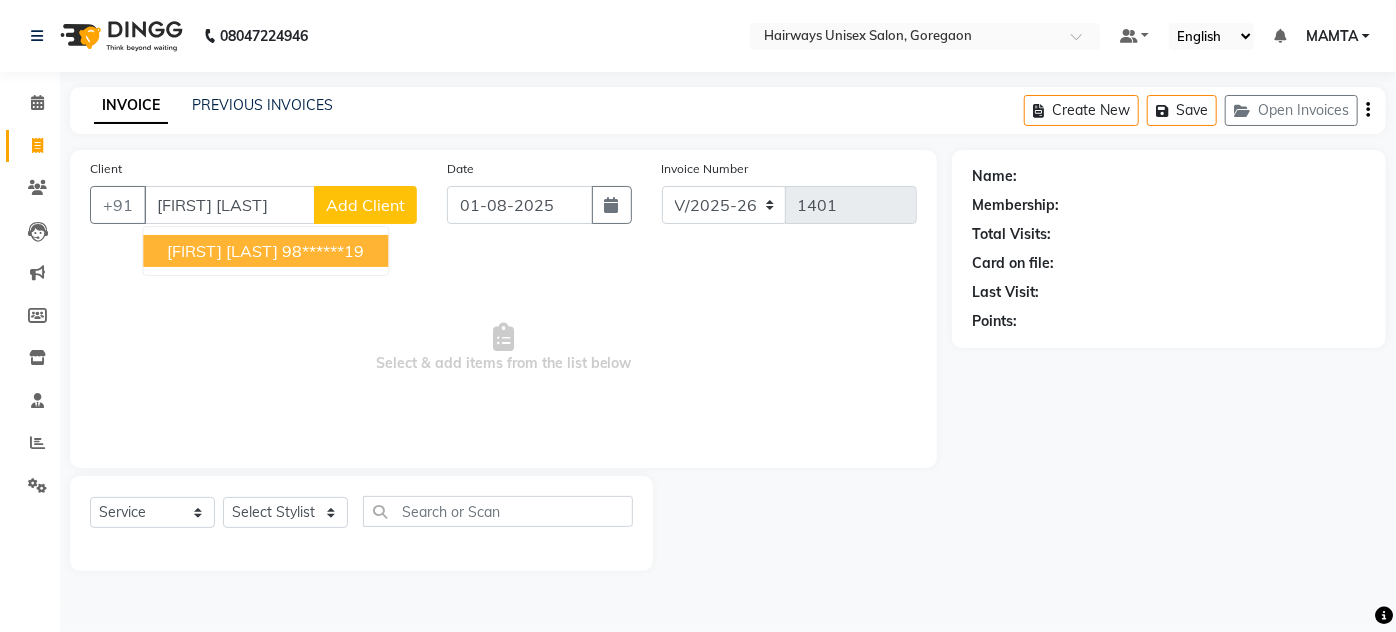 click on "98******19" at bounding box center (323, 251) 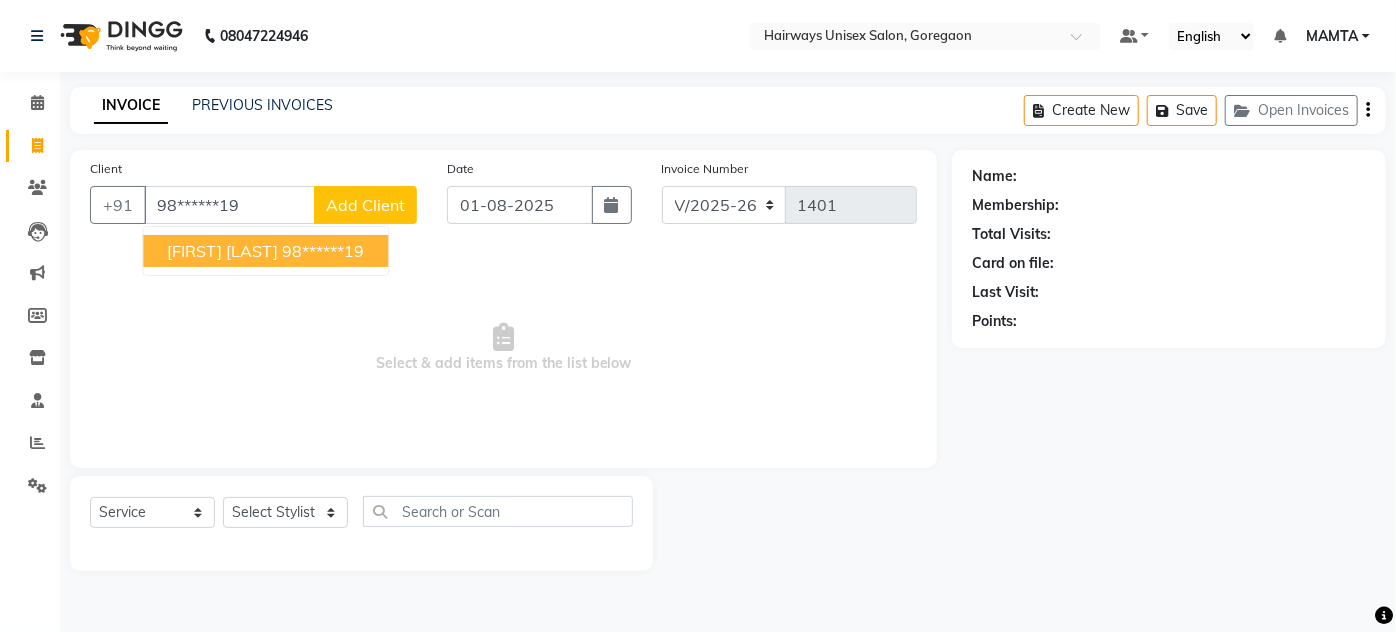 type on "98******19" 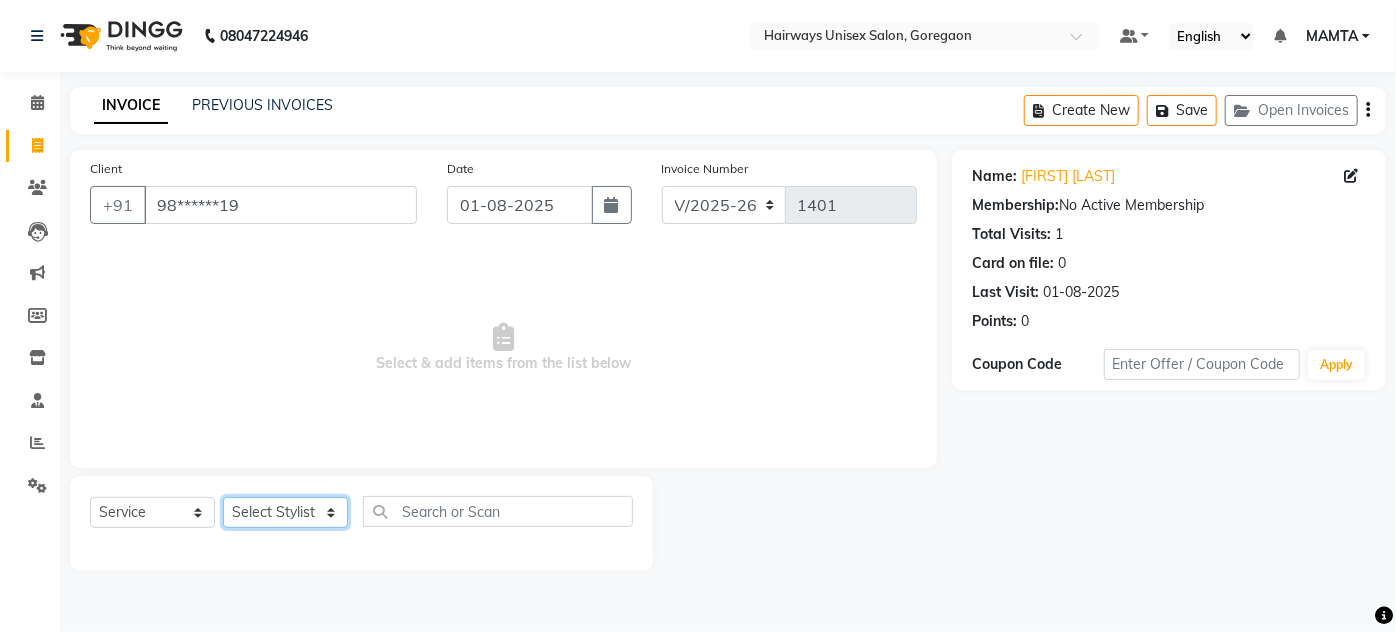 click on "Select Stylist AHSAN AZAD IMRAN Kamal Salmani KASHISH MAMTA POOJA PUMMY RAJA SADDAM SAMEER SULTAN TALIB ZAFAR ZAHID" 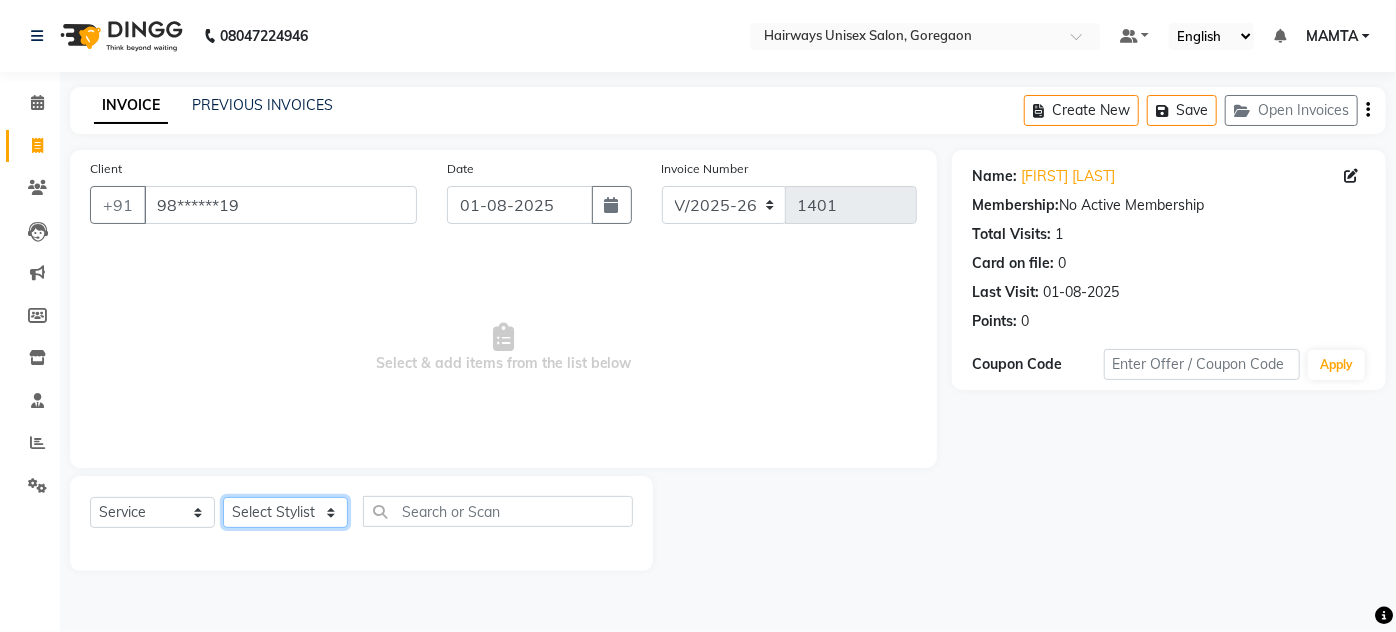 select on "[NUMBER]" 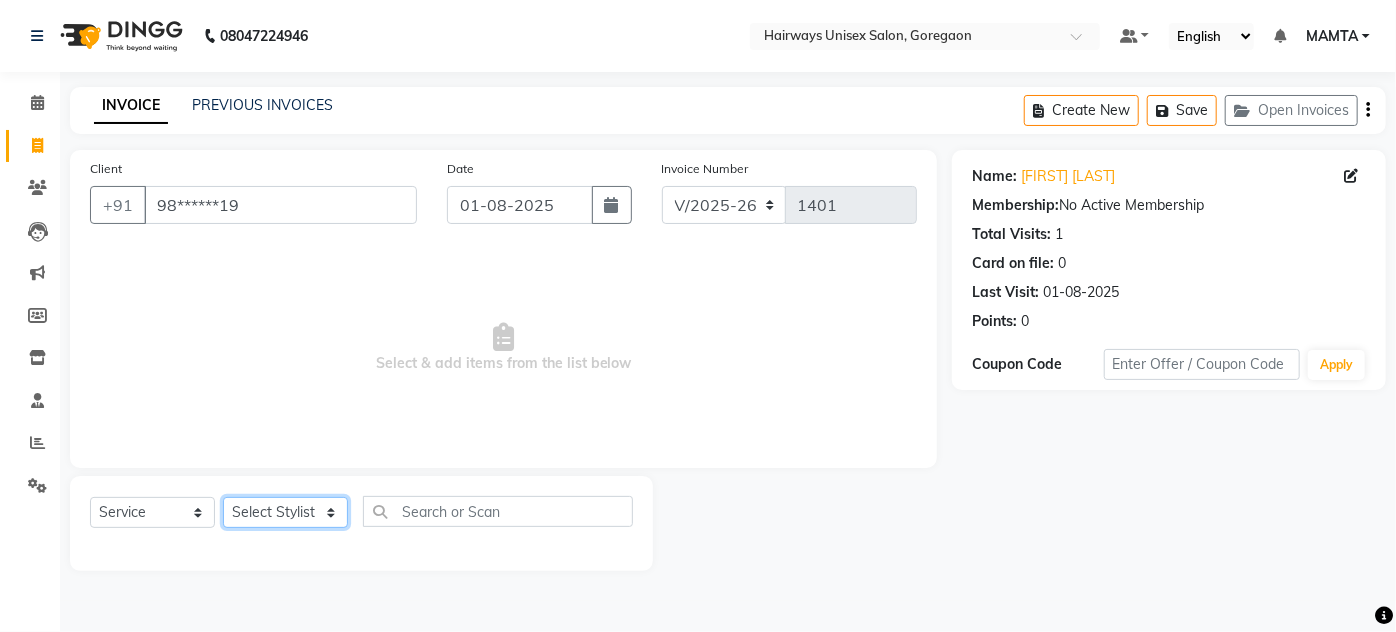 click on "Select Stylist AHSAN AZAD IMRAN Kamal Salmani KASHISH MAMTA POOJA PUMMY RAJA SADDAM SAMEER SULTAN TALIB ZAFAR ZAHID" 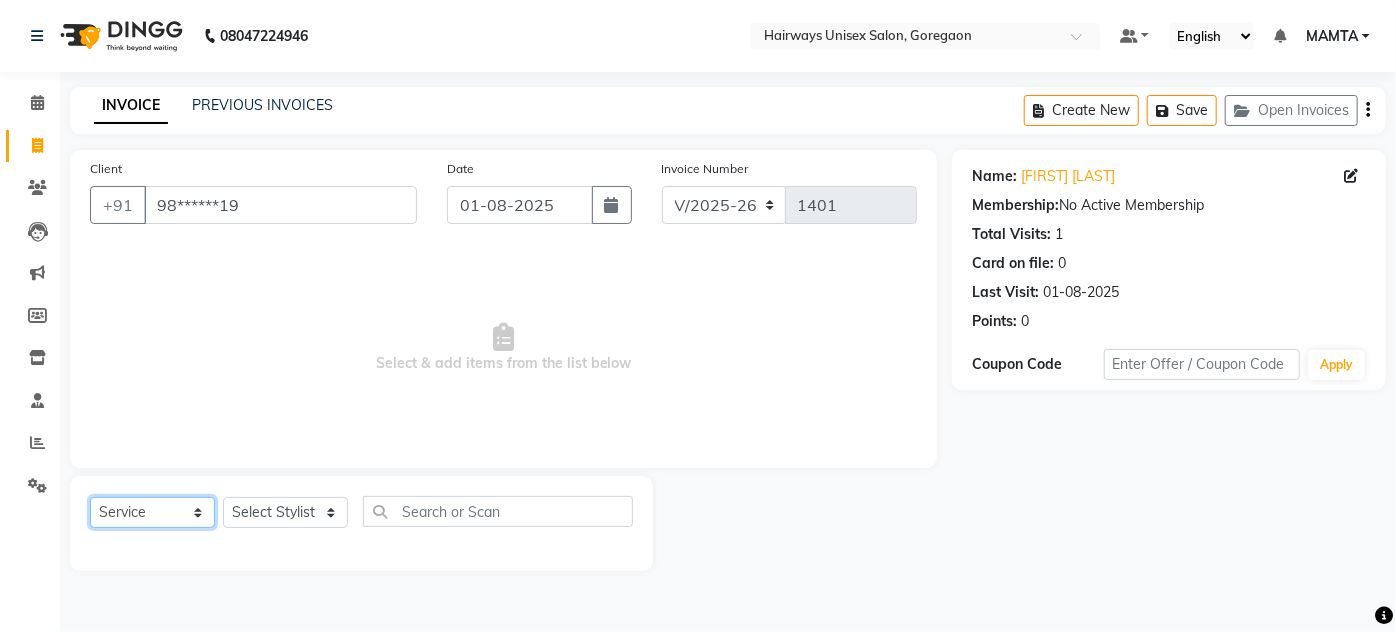 click on "Select  Service  Product  Membership  Package Voucher Prepaid Gift Card" 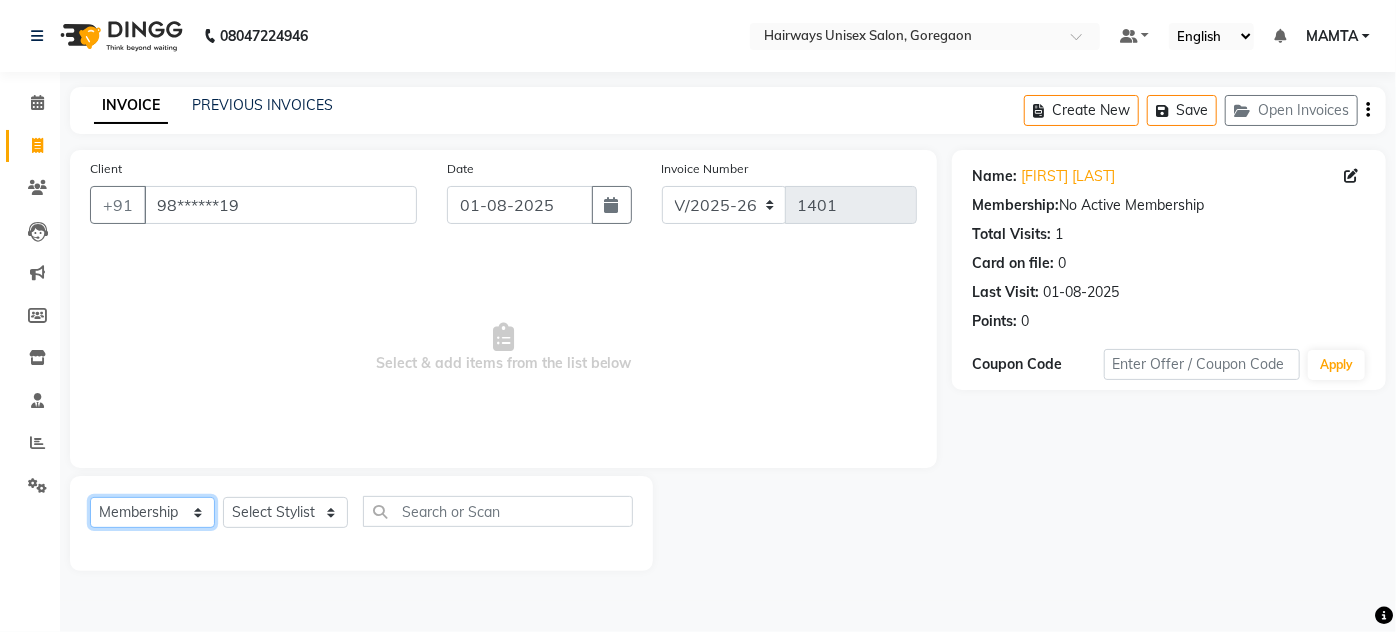 click on "Select  Service  Product  Membership  Package Voucher Prepaid Gift Card" 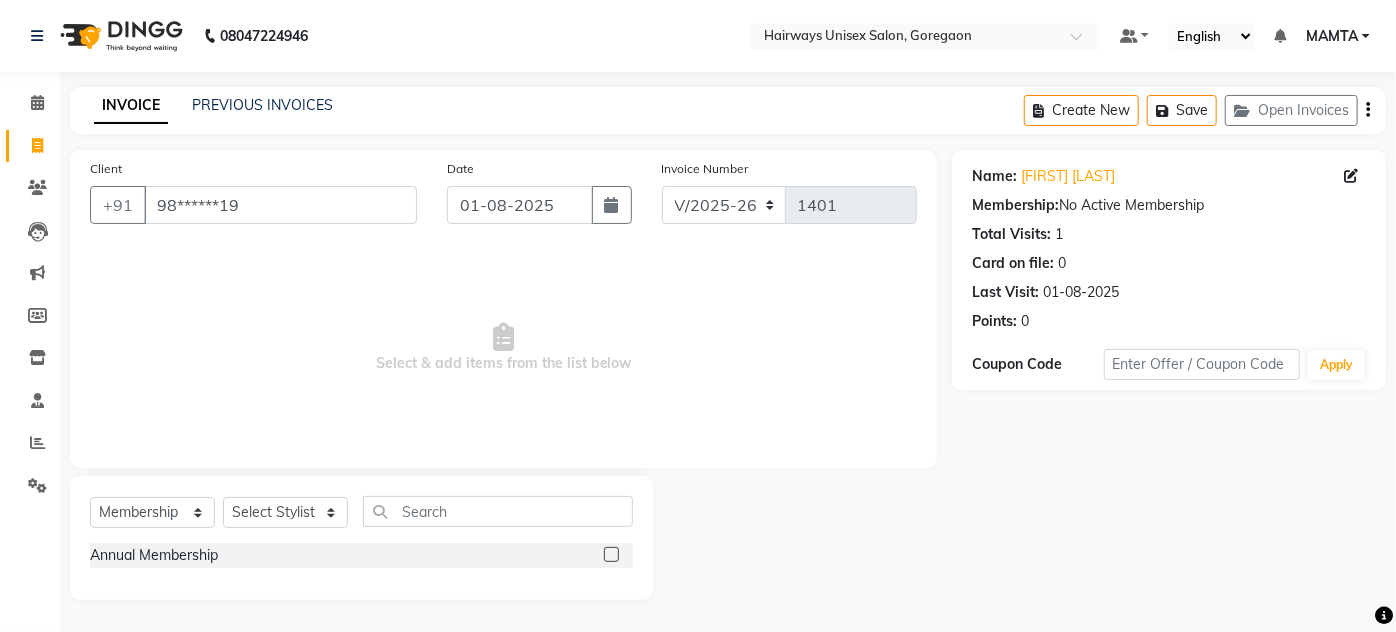 click 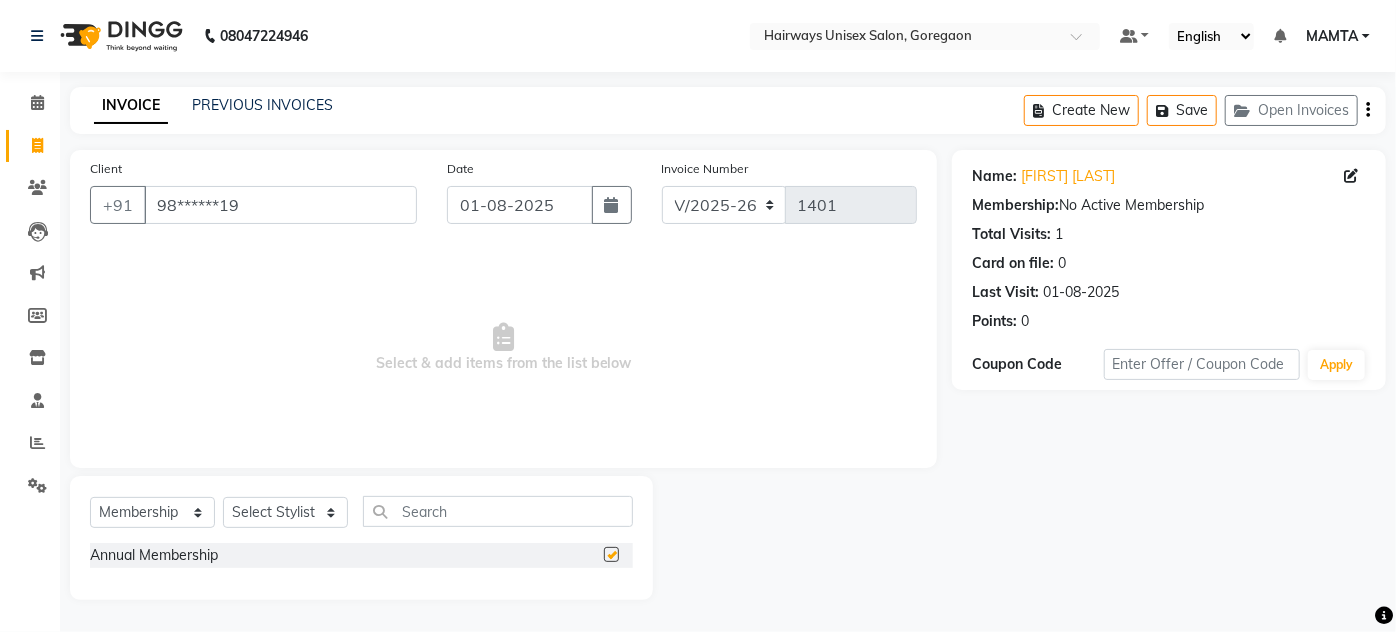 select on "select" 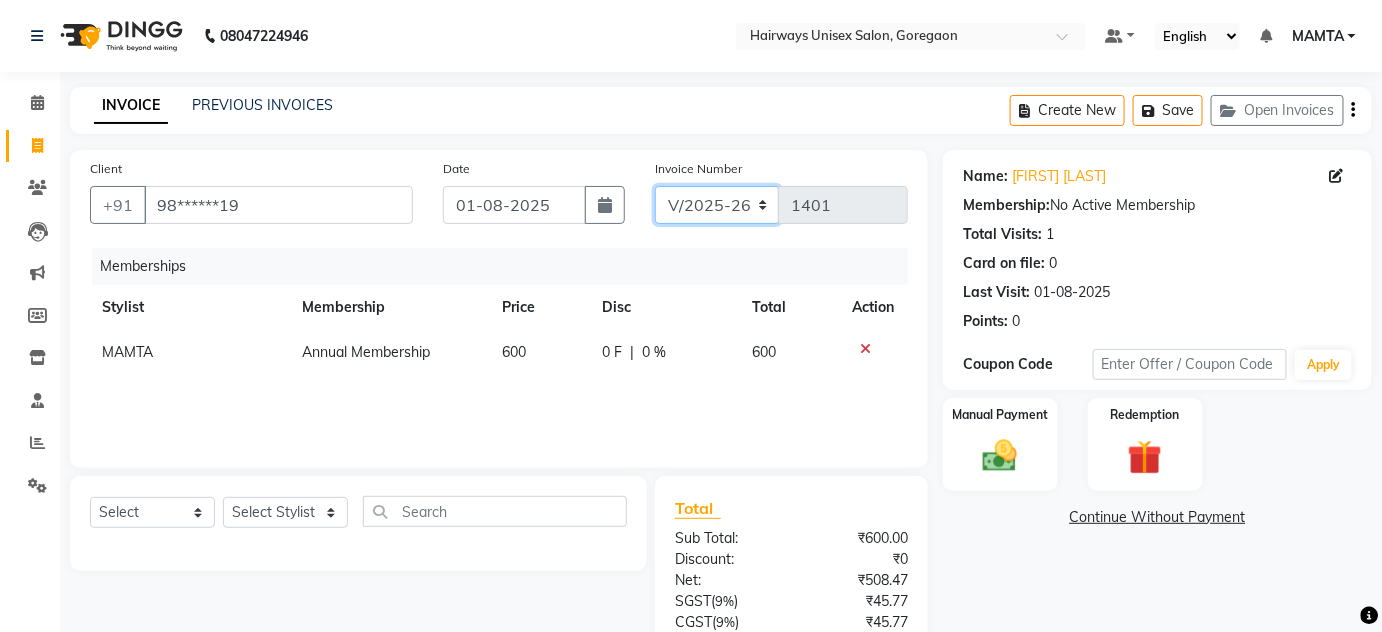 click on "INV/25-26 V/2025-26" 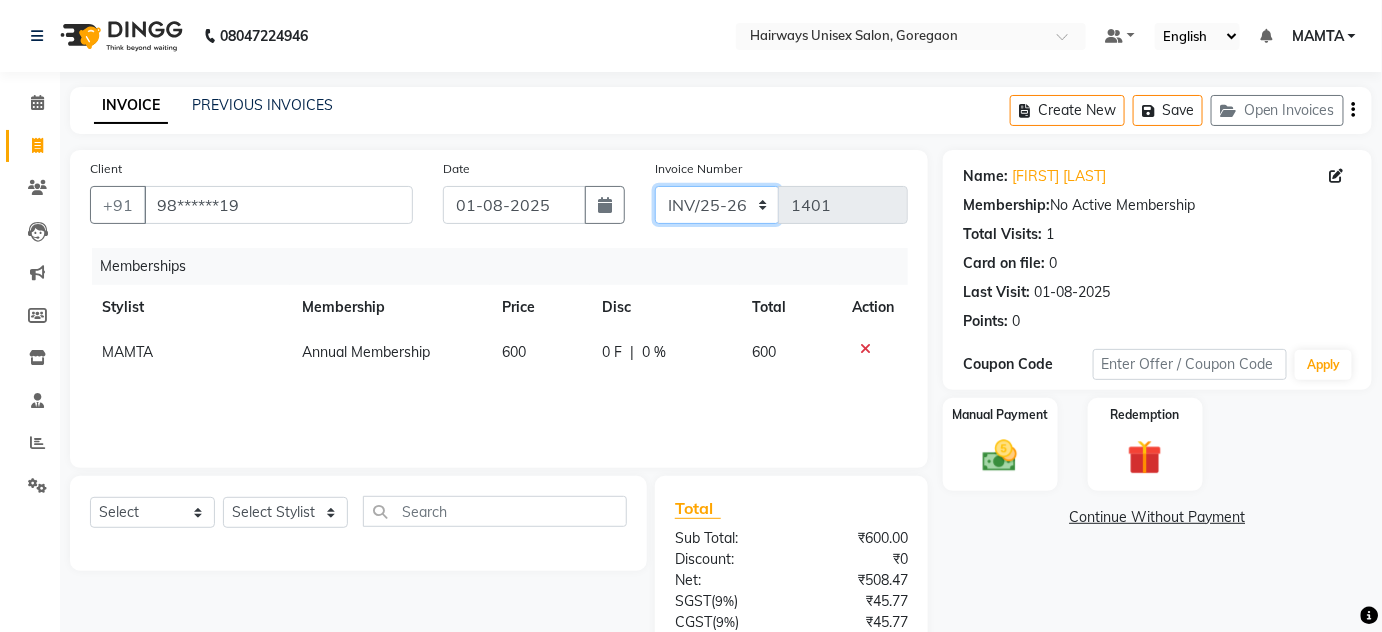 click on "INV/25-26 V/2025-26" 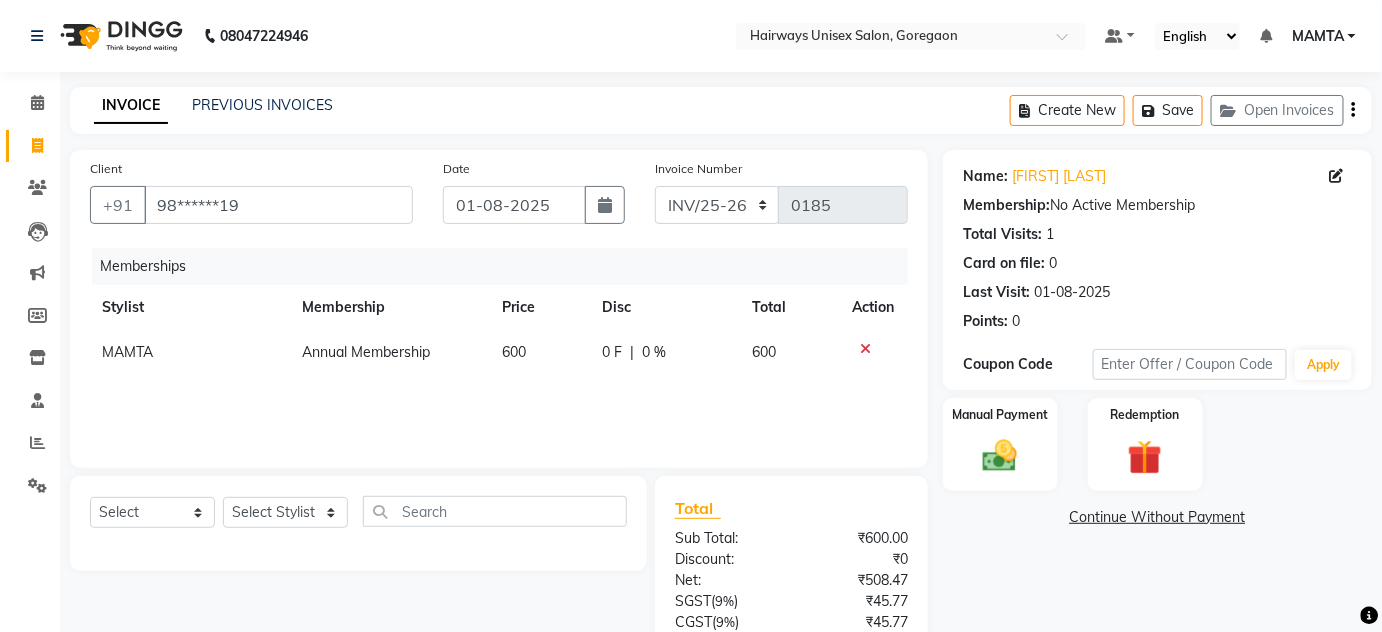 click on "Create New   Save   Open Invoices" 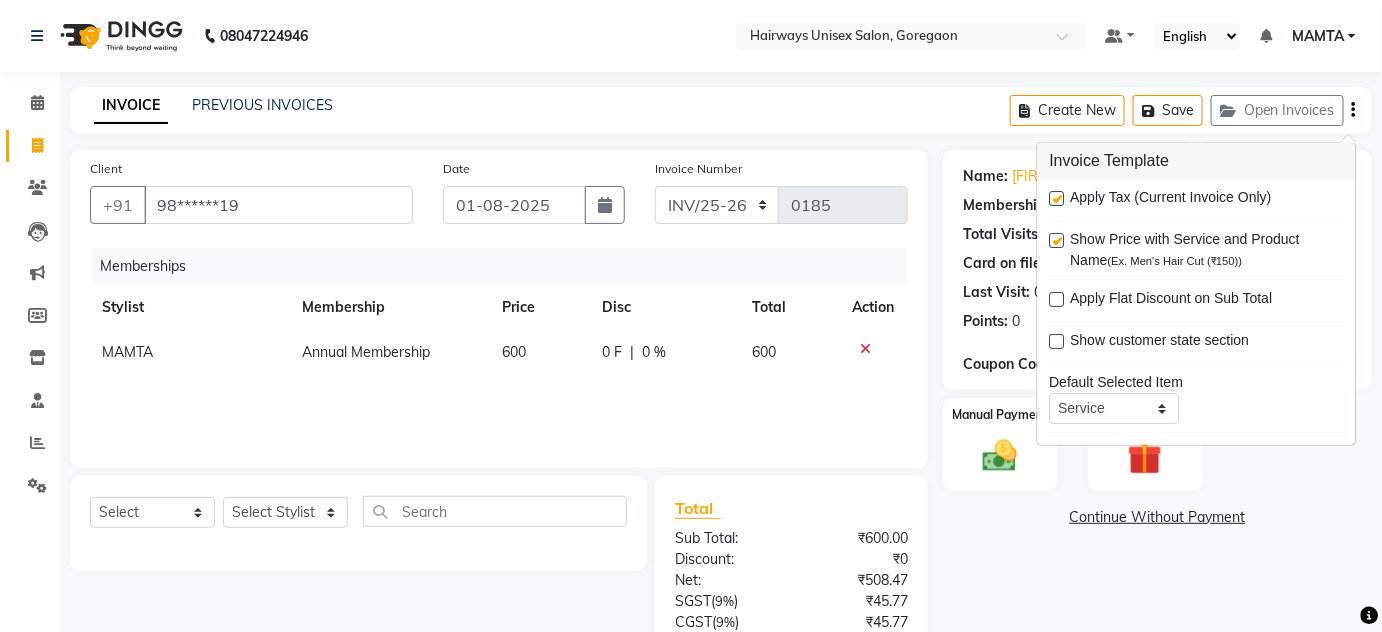 click at bounding box center (1057, 198) 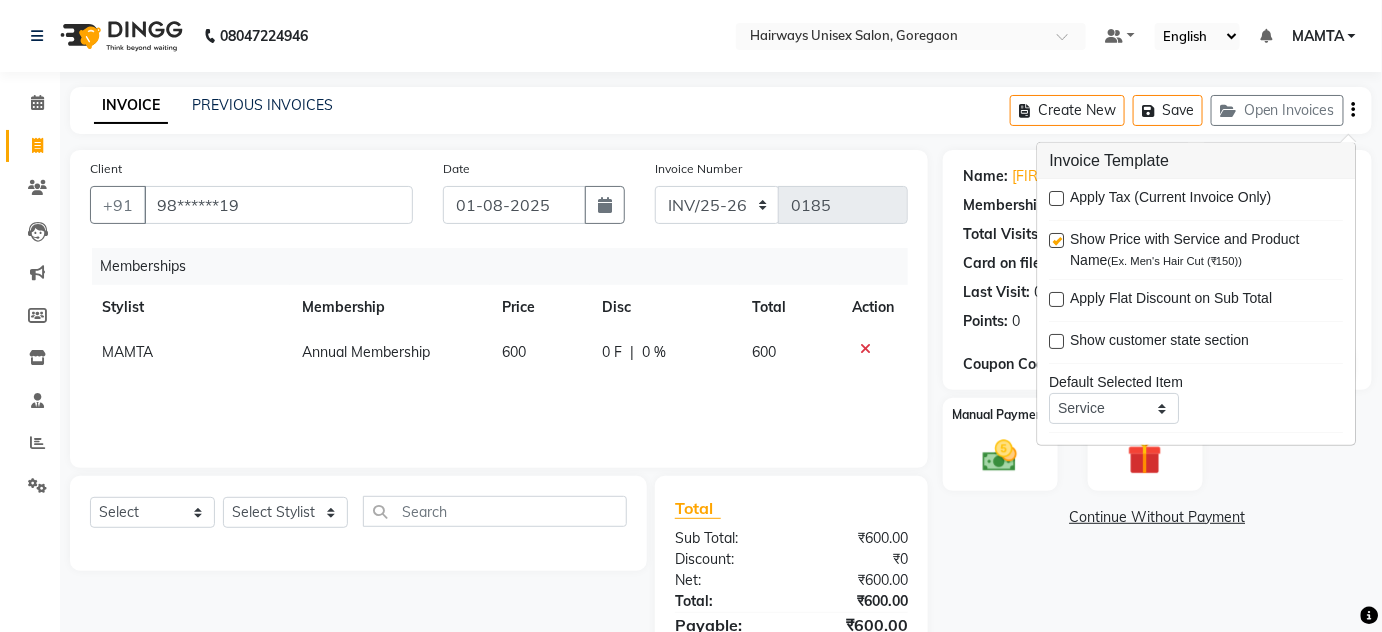 click on "[PHONE] Select Location × Hairways Unisex Salon, Goregaon Default Panel My Panel English ENGLISH Español العربية मराठी हिंदी ગુજરાતી தமிழ் 中文 Notifications nothing to show MAMTA Manage Profile Change Password Sign out Version:3.15.9 ☀ Hairways Unisex Salon, Goregaon Calendar Invoice Clients Leads Marketing Members Inventory Staff Reports Settings Completed InProgress Upcoming Dropped Tentative Check-In Confirm Bookings Segments Page Builder INVOICE PREVIOUS INVOICES Create New Save Open Invoices Client +91 [PHONE] Date 01-08-2025 Invoice Number INV/25-26 V/2025-26 0185 Memberships Stylist Membership Price Disc Total Action MAMTA Annual Membership 600 0 F | 0 % 600 Select Service Product Package Voucher Prepaid Gift Card Select Stylist AHSAN AZAD IMRAN Kamal Salmani KASHISH MAMTA POOJA PUMMY RAJA SADDAM SAMEER SULTAN TALIB ZAFAR ZAHID Total Sub Total: ₹600.00 Discount: ₹0 Net: ₹600.00 Total: ₹600.00 Payable:" at bounding box center [691, 368] 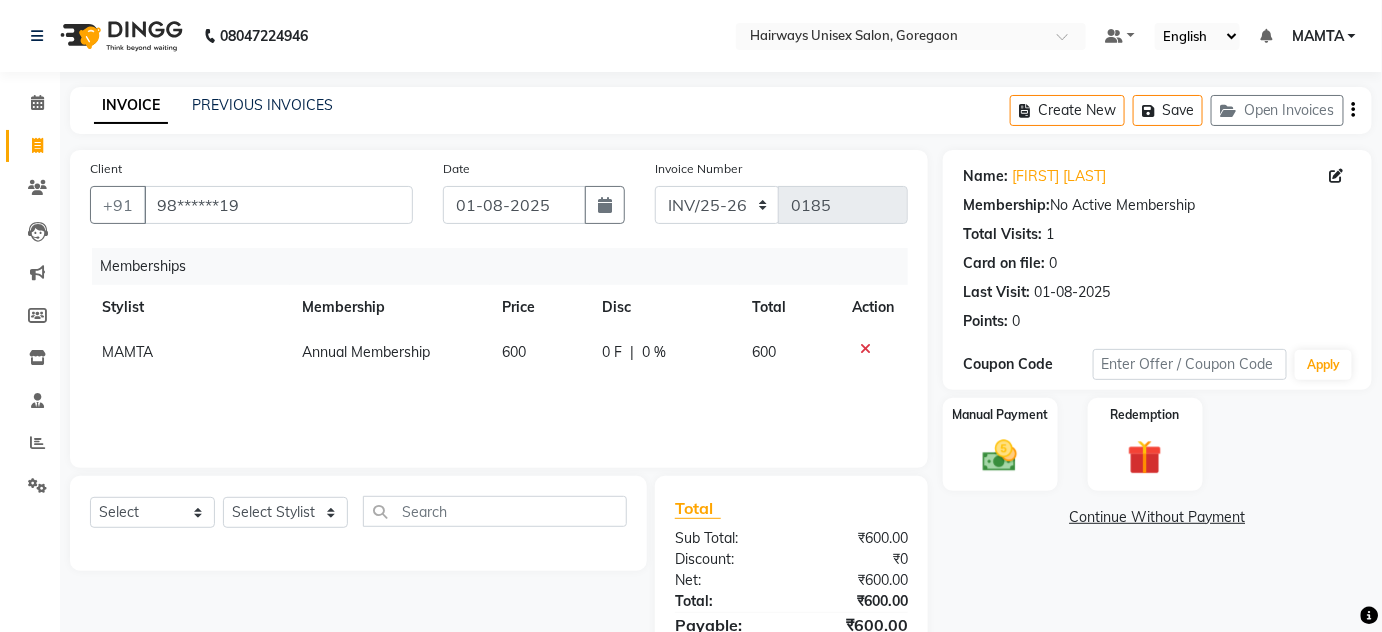 scroll, scrollTop: 104, scrollLeft: 0, axis: vertical 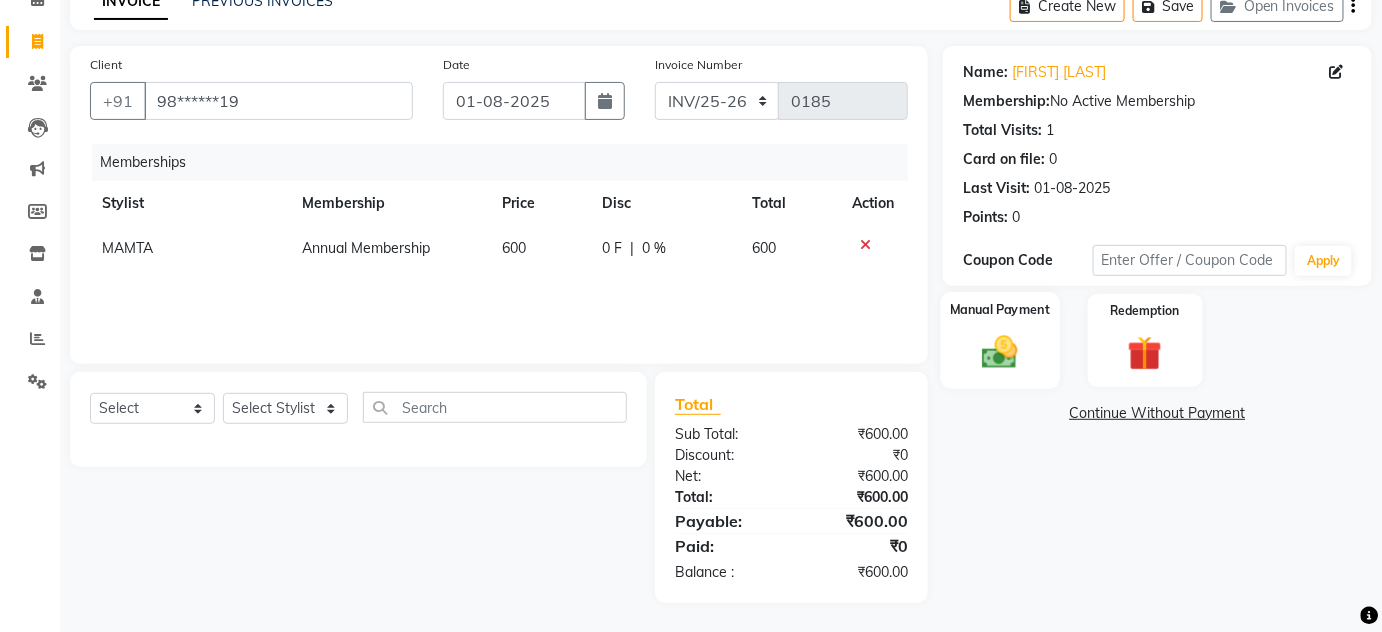 click on "Manual Payment" 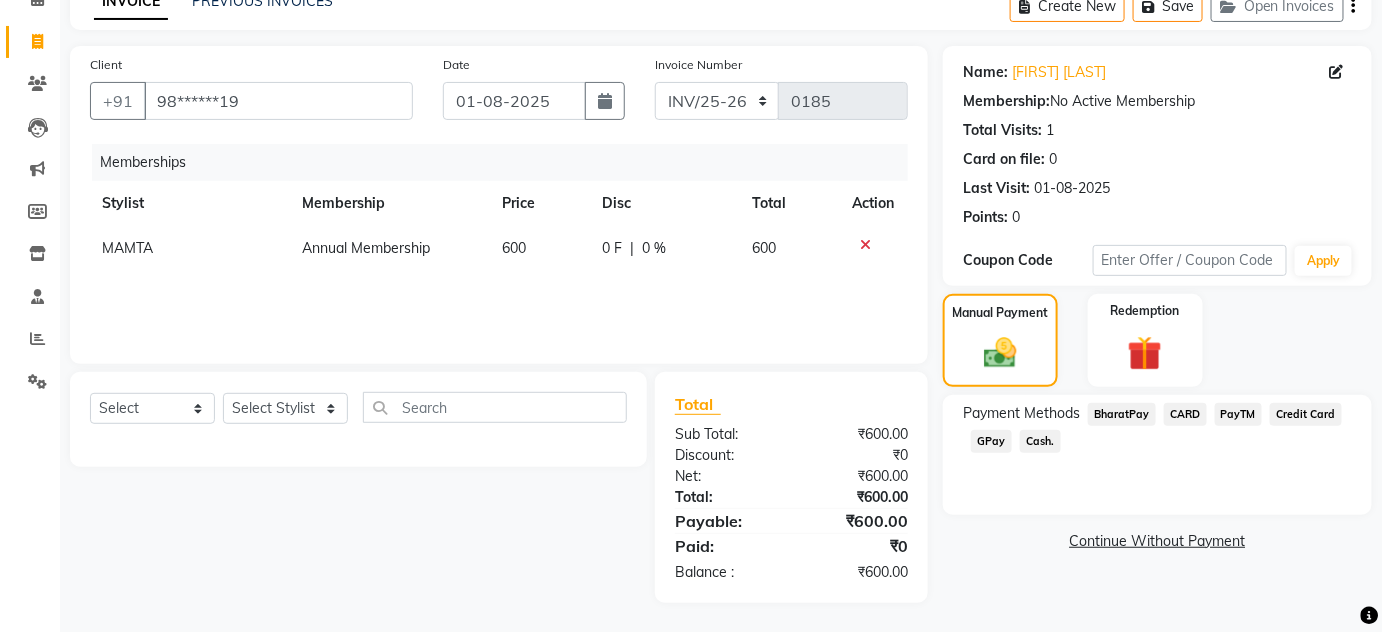 click on "Cash." 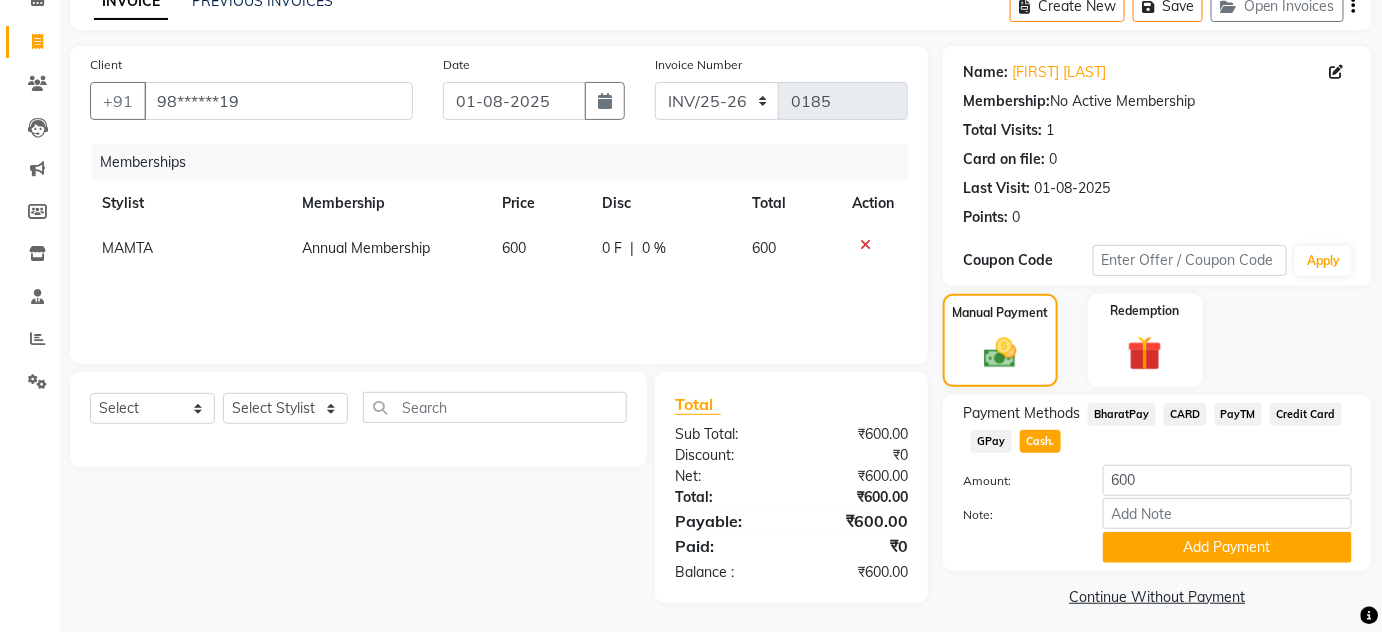 scroll, scrollTop: 112, scrollLeft: 0, axis: vertical 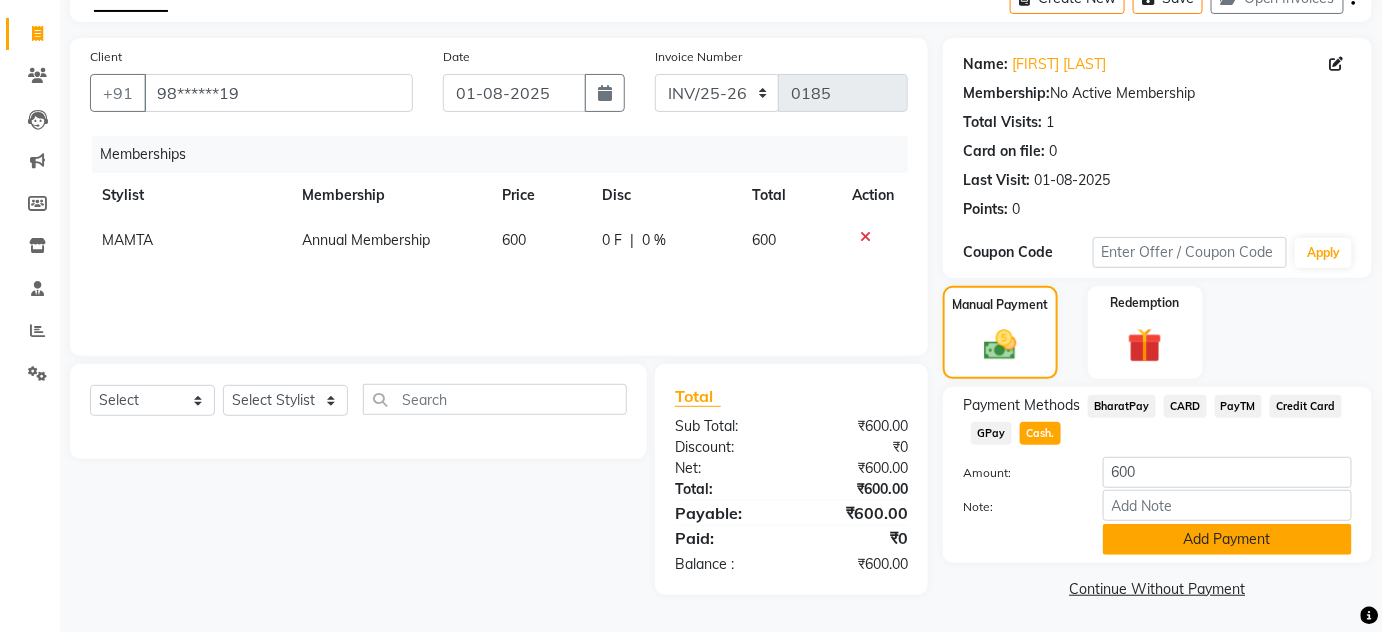 click on "Add Payment" 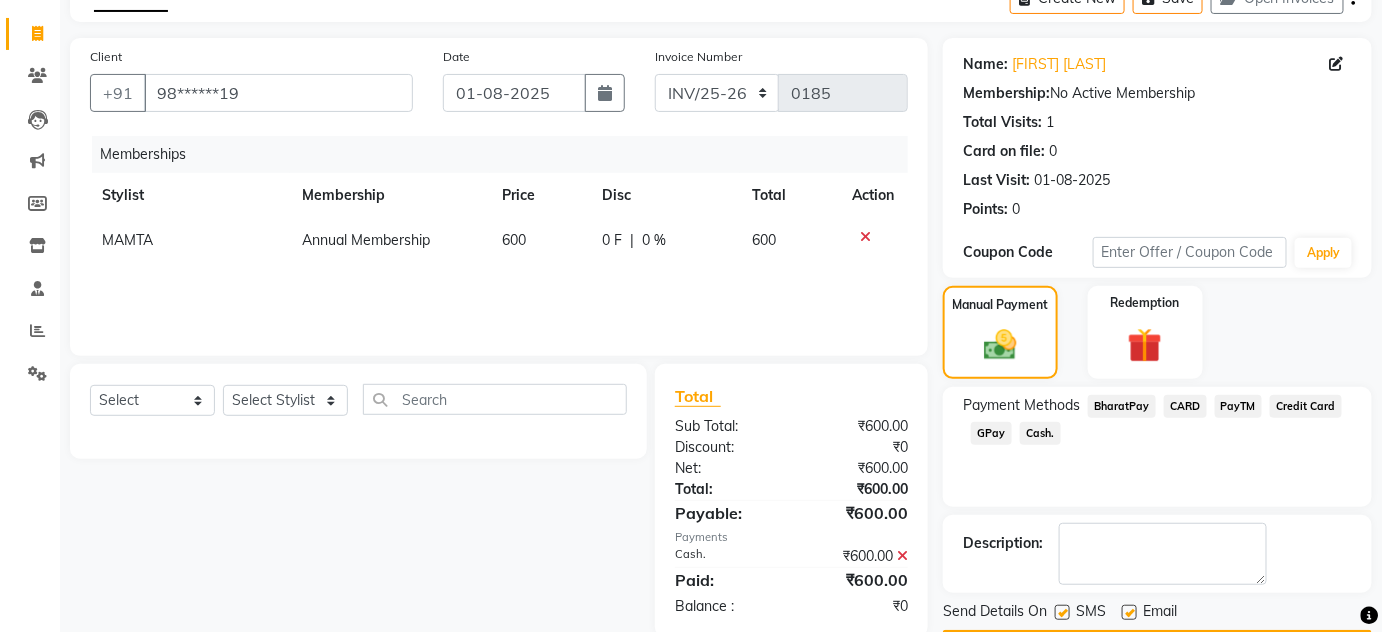 scroll, scrollTop: 169, scrollLeft: 0, axis: vertical 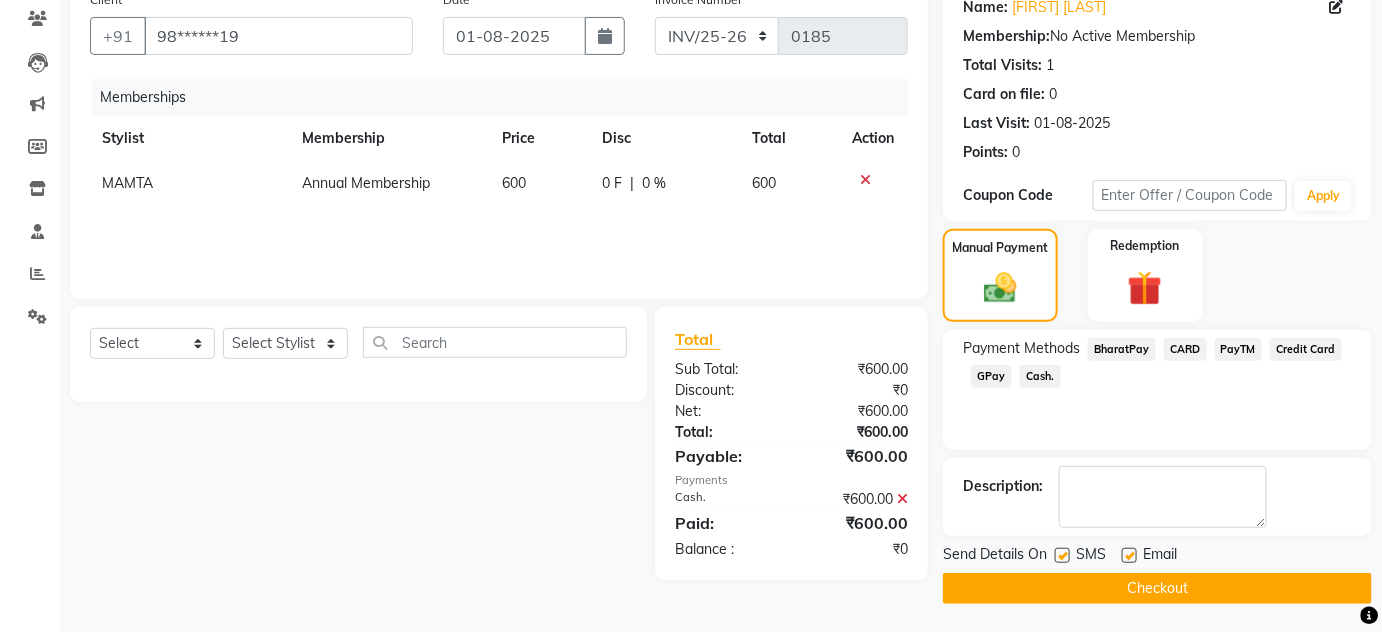 click on "Checkout" 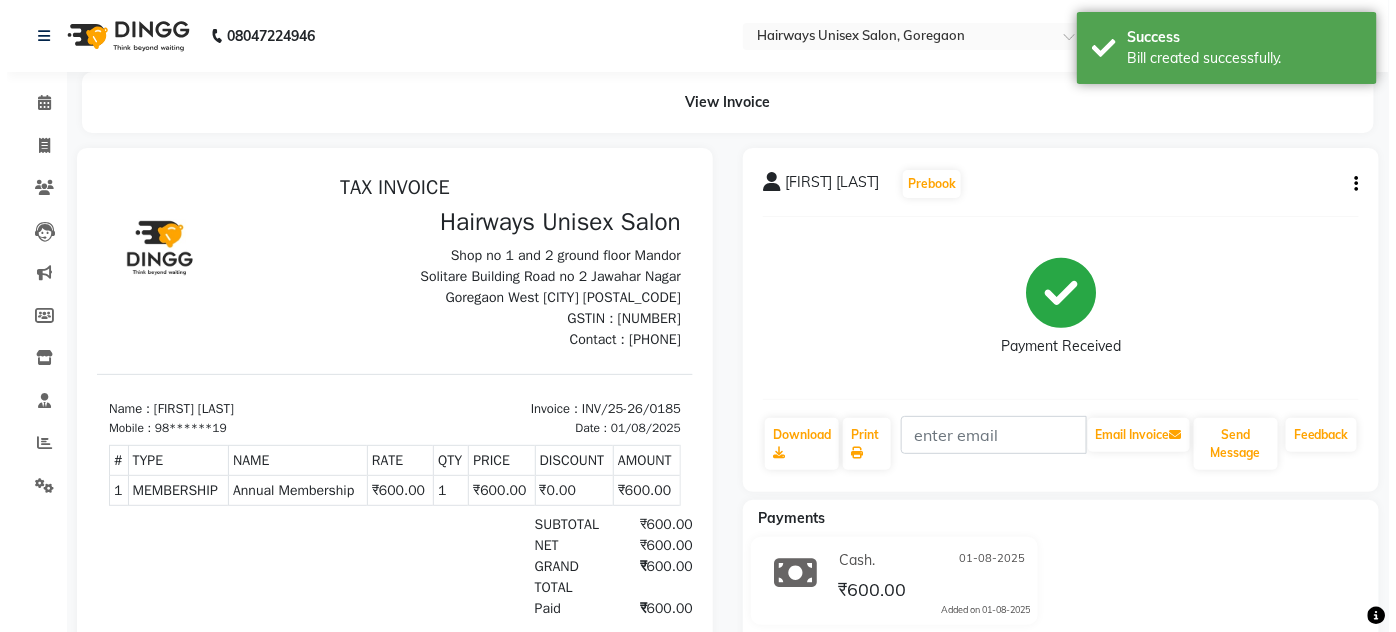 scroll, scrollTop: 0, scrollLeft: 0, axis: both 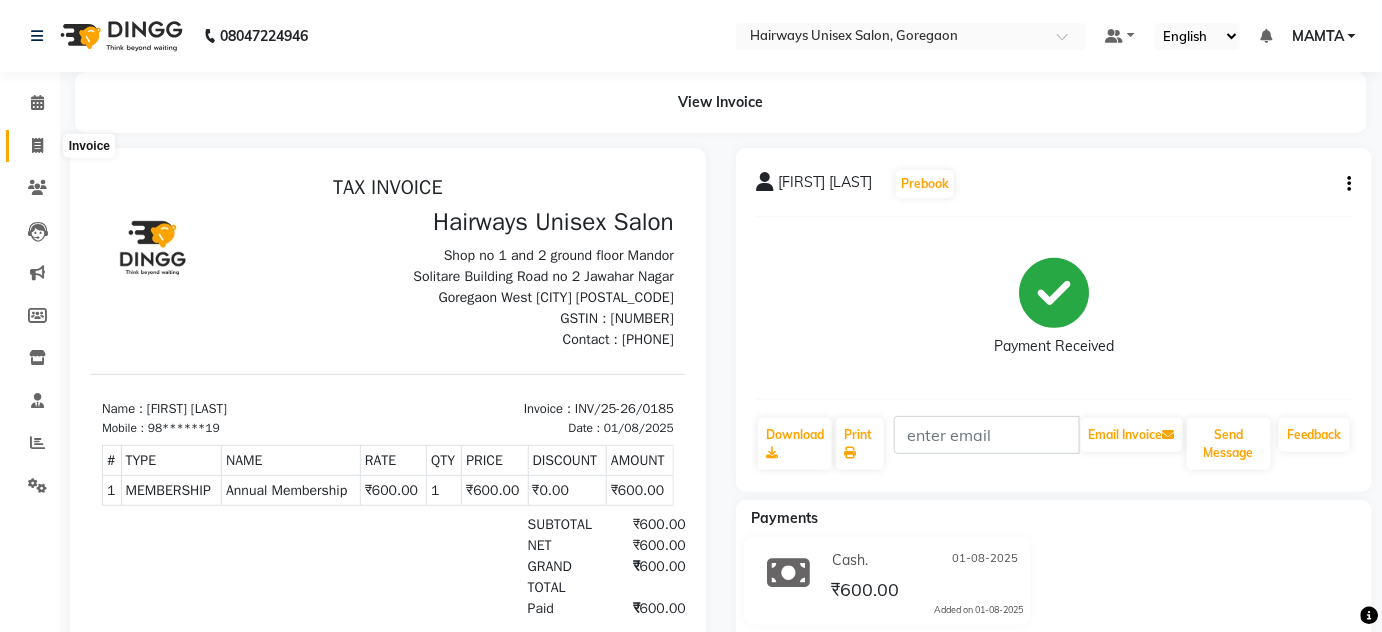 click 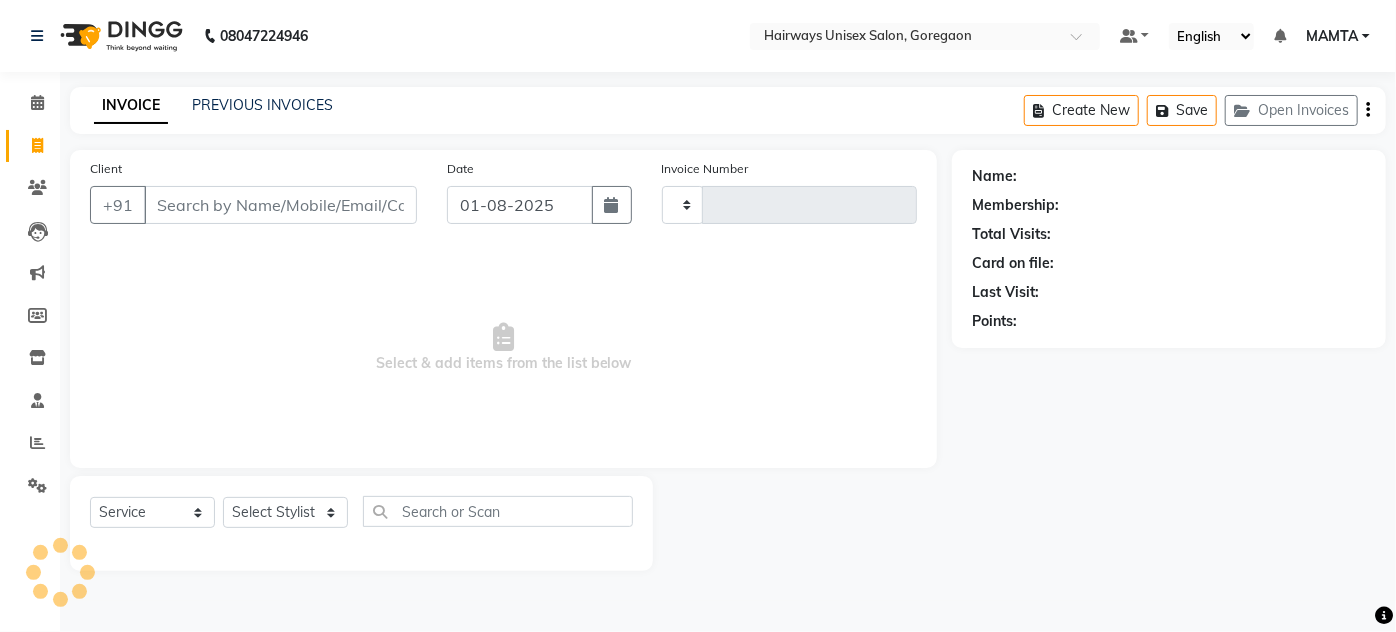 type on "1401" 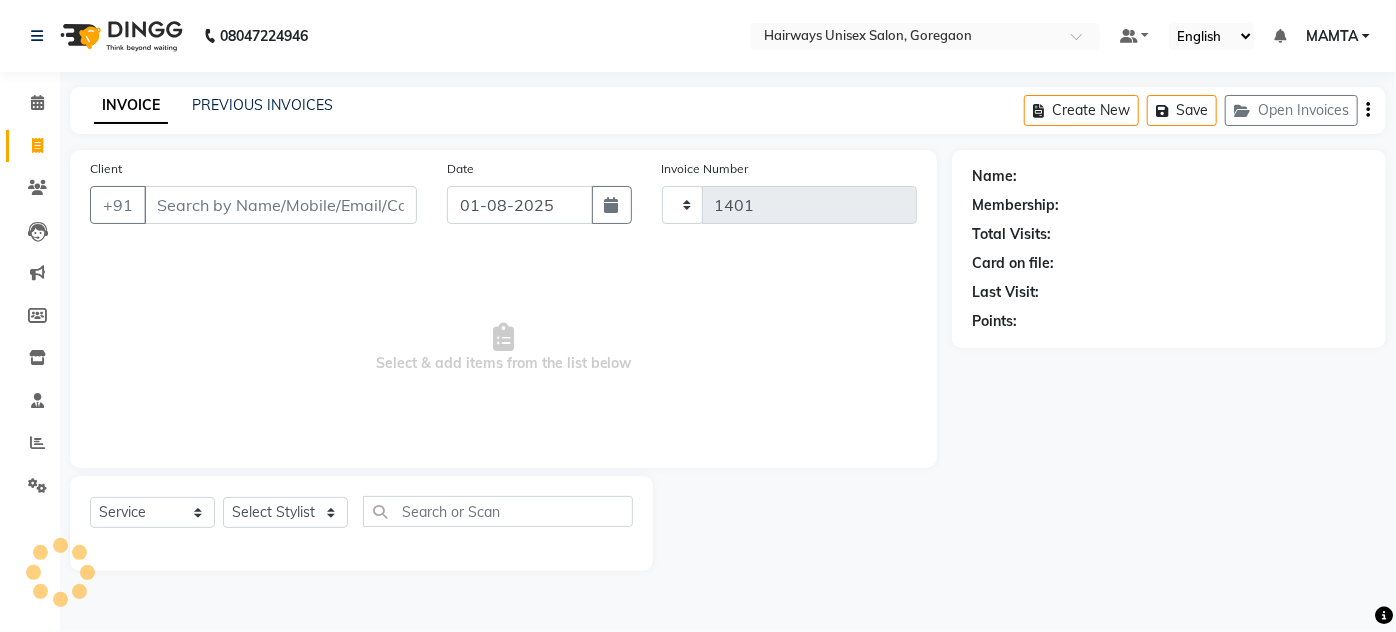 select on "8320" 